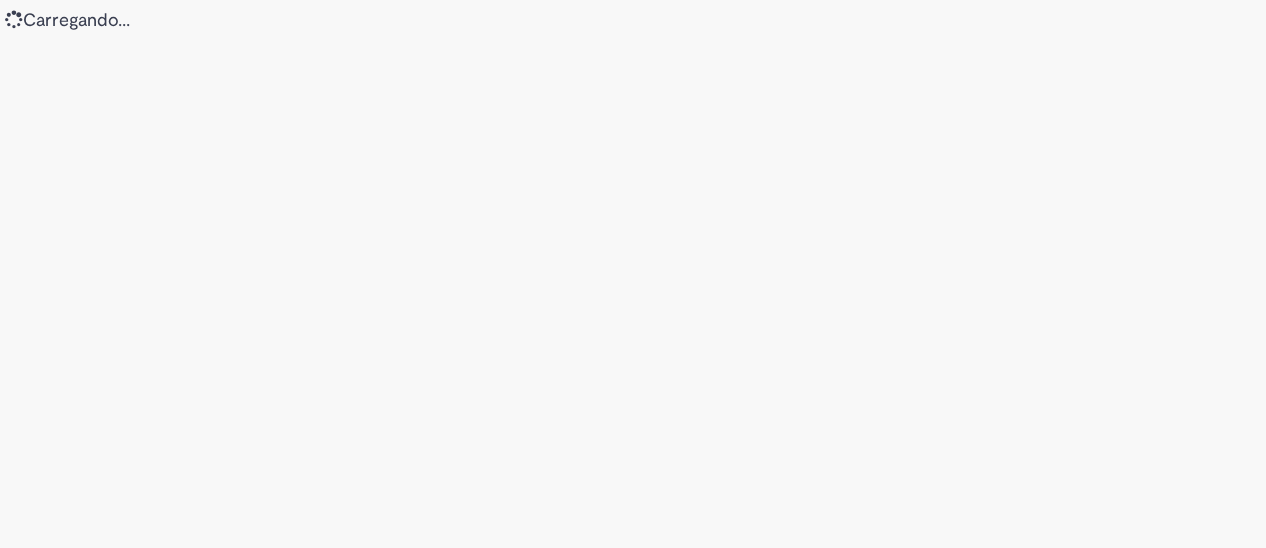 scroll, scrollTop: 0, scrollLeft: 0, axis: both 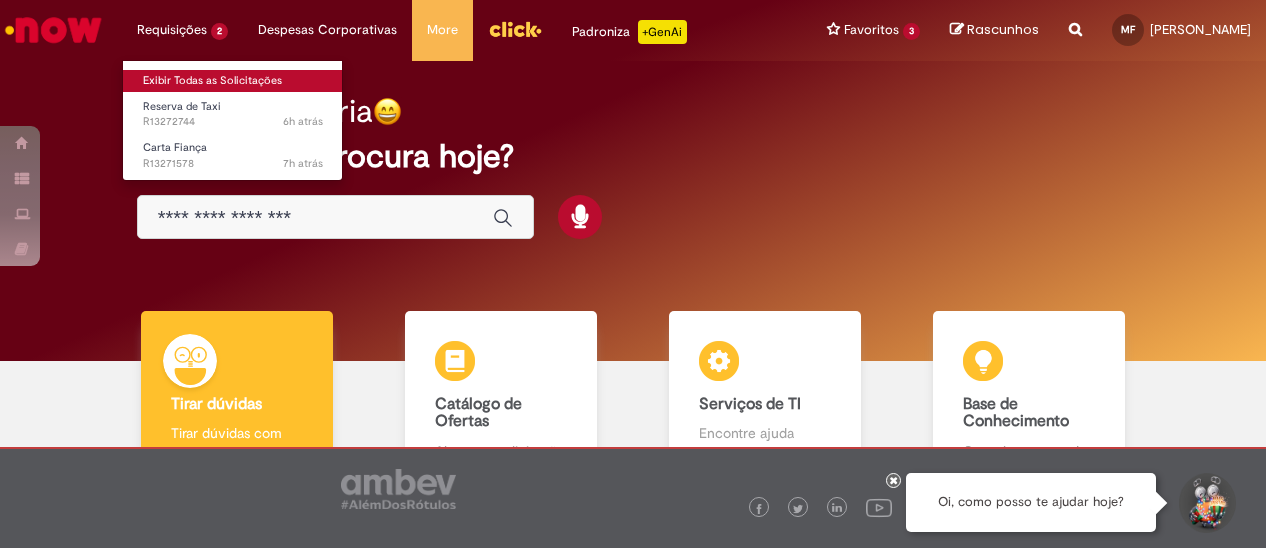 click on "Exibir Todas as Solicitações" at bounding box center (233, 81) 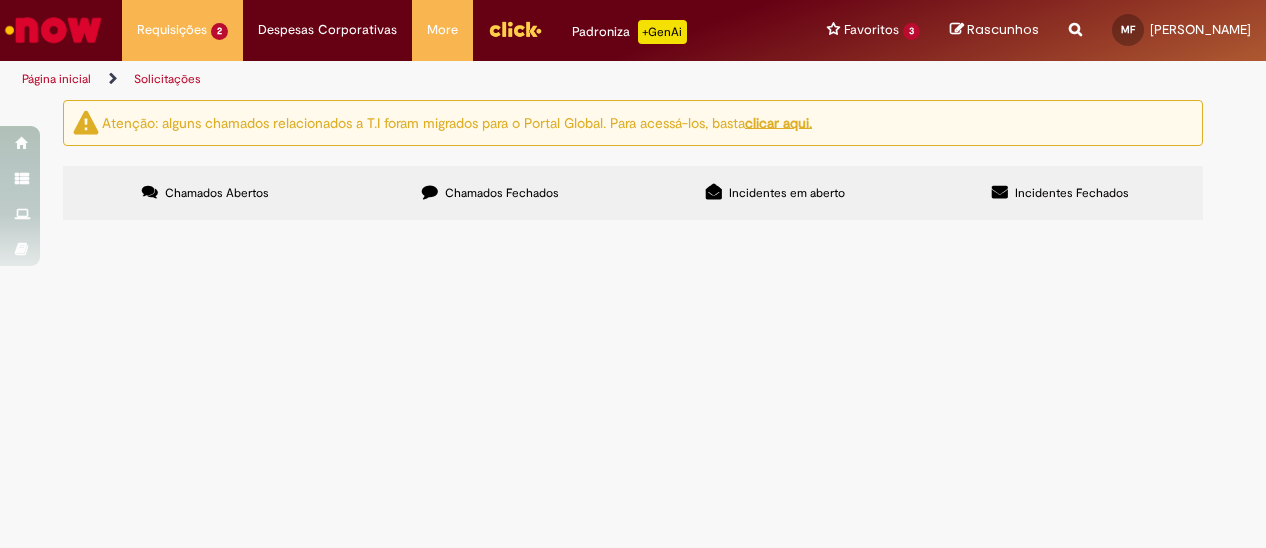 click at bounding box center (53, 30) 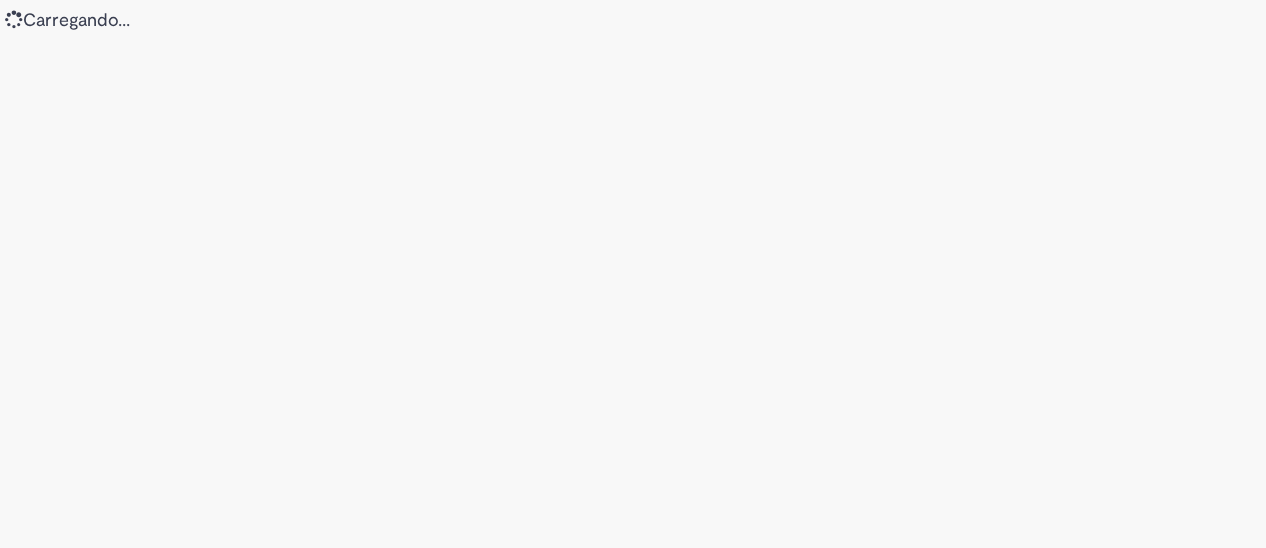 scroll, scrollTop: 0, scrollLeft: 0, axis: both 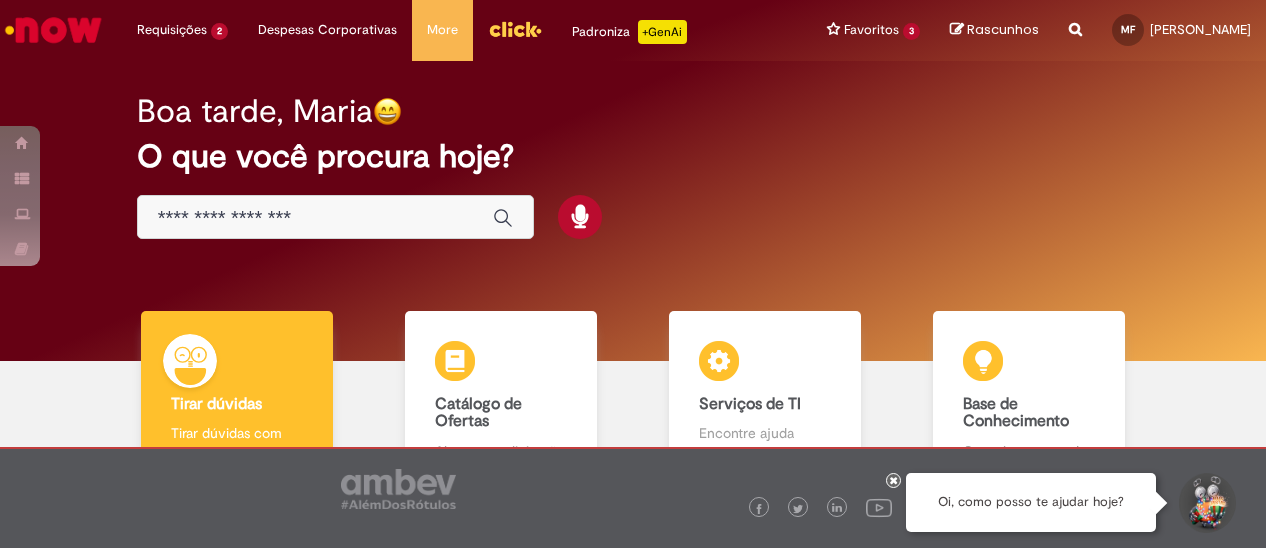 click at bounding box center [315, 218] 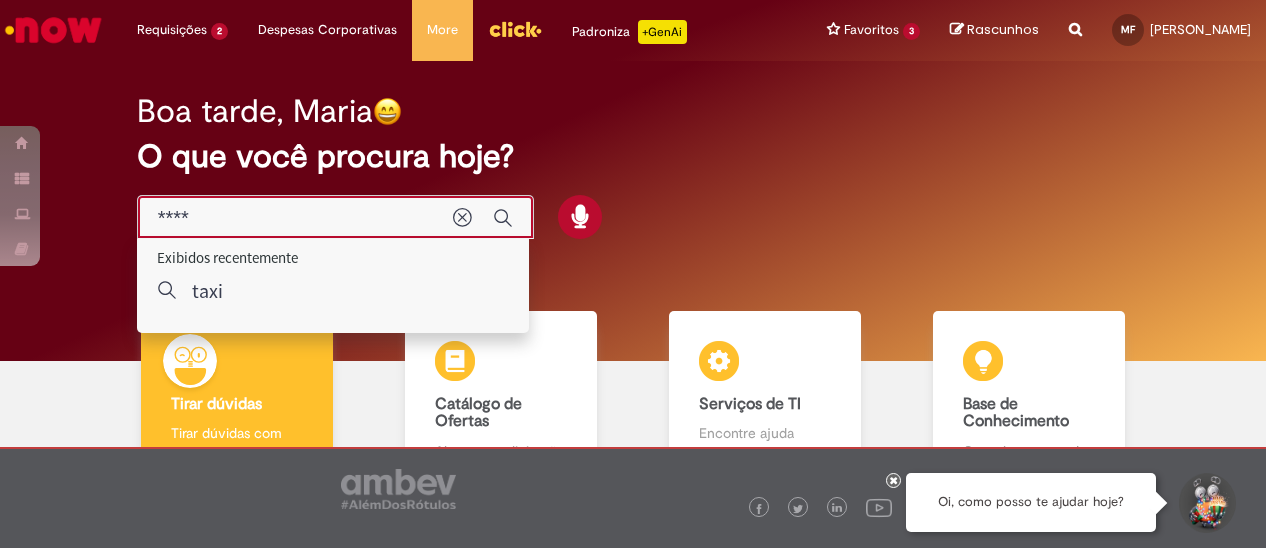 type on "****" 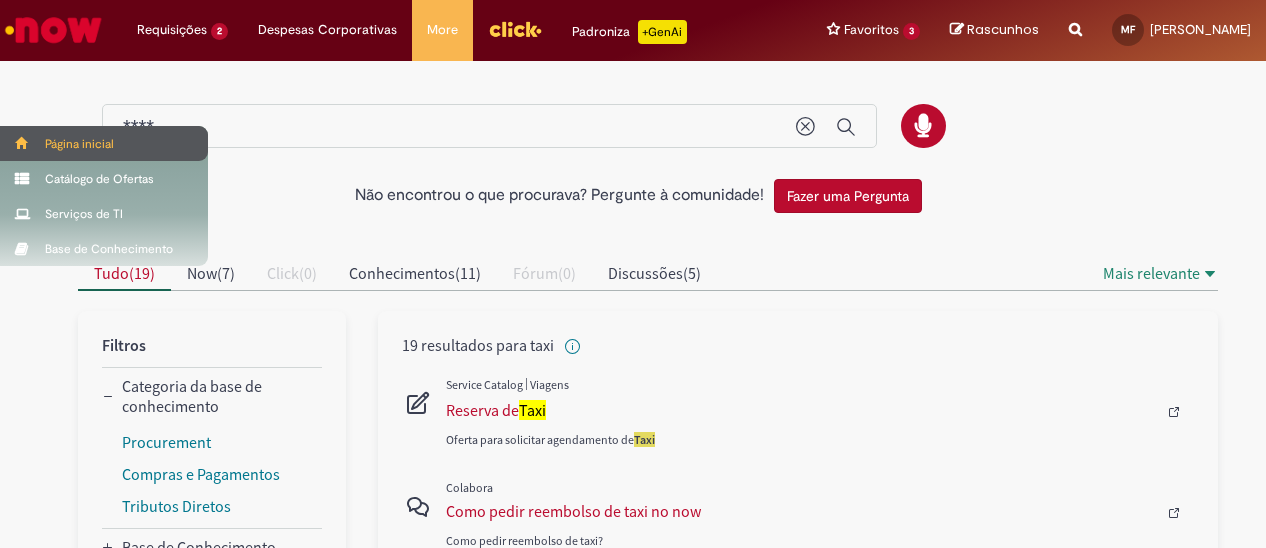 click at bounding box center (22, 143) 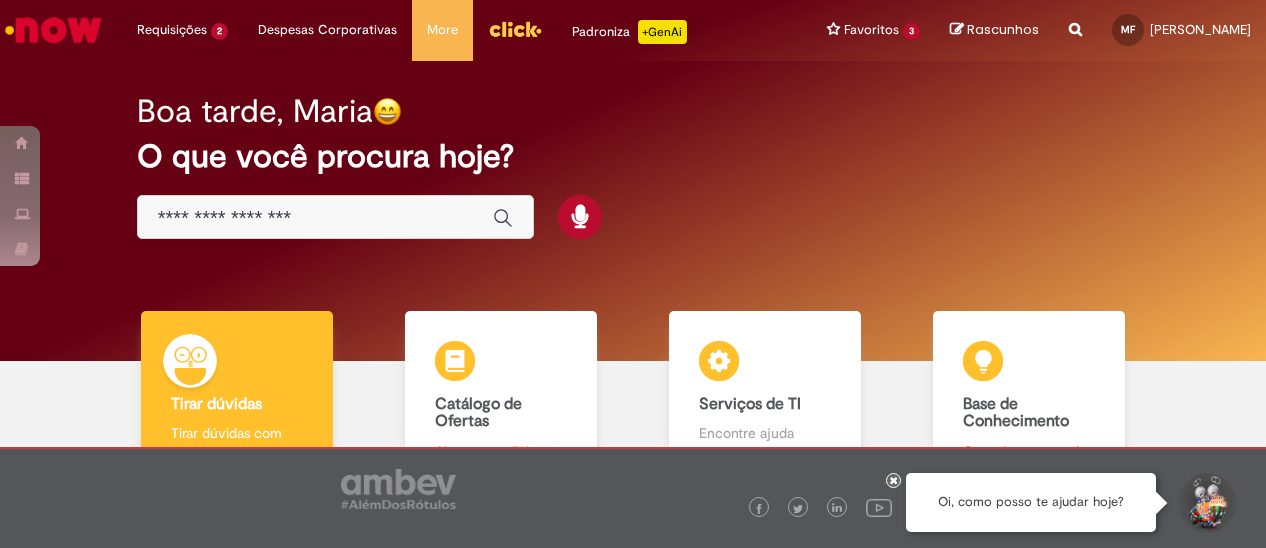 click at bounding box center [315, 218] 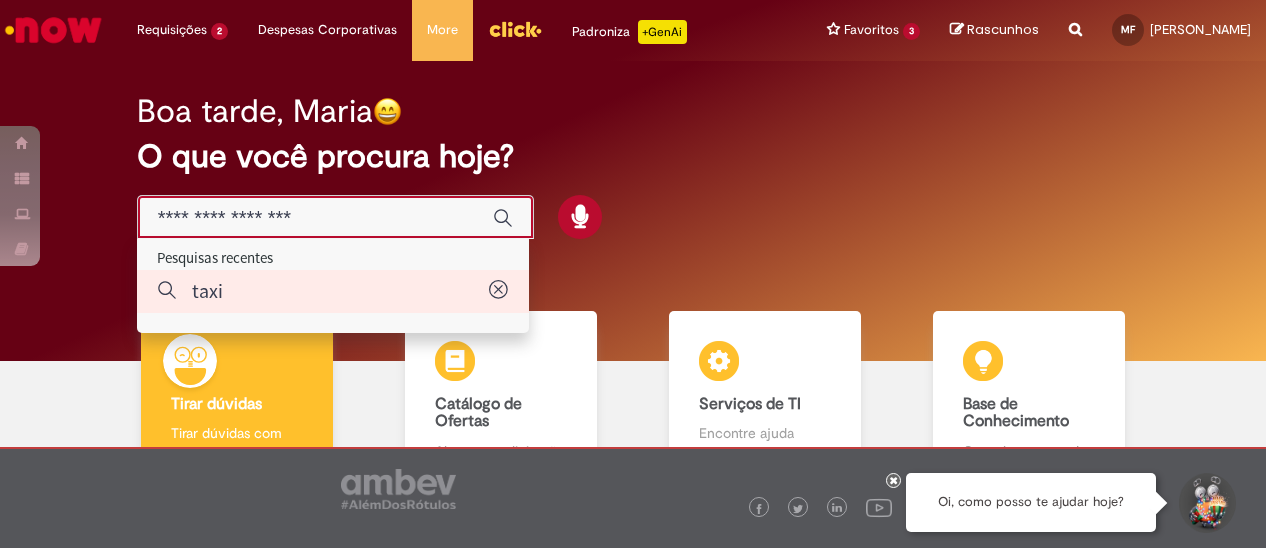 type on "****" 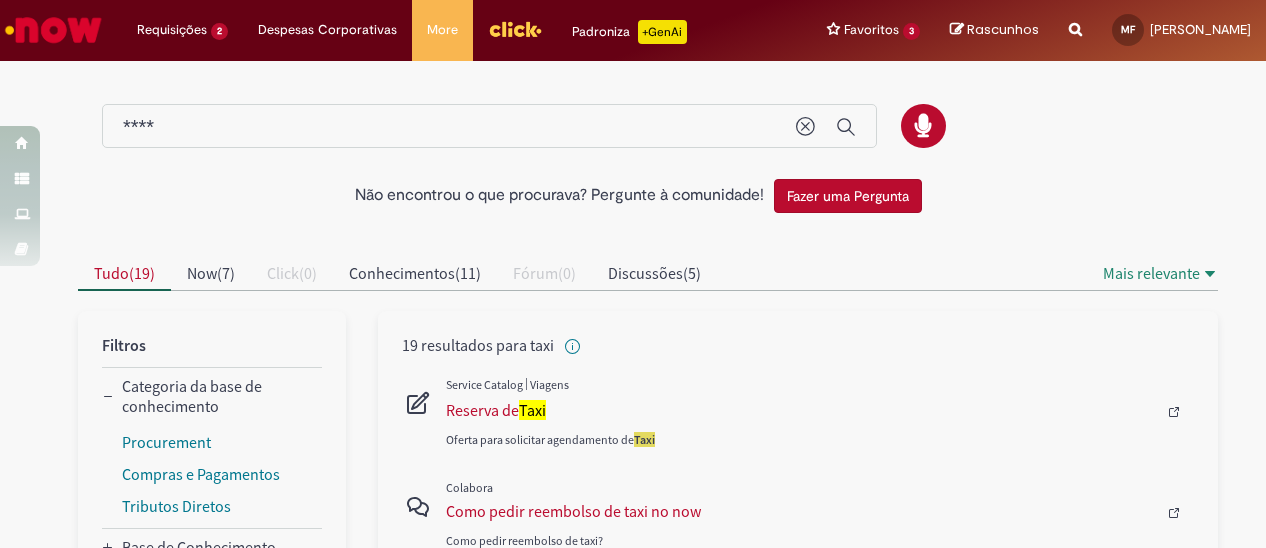 scroll, scrollTop: 200, scrollLeft: 0, axis: vertical 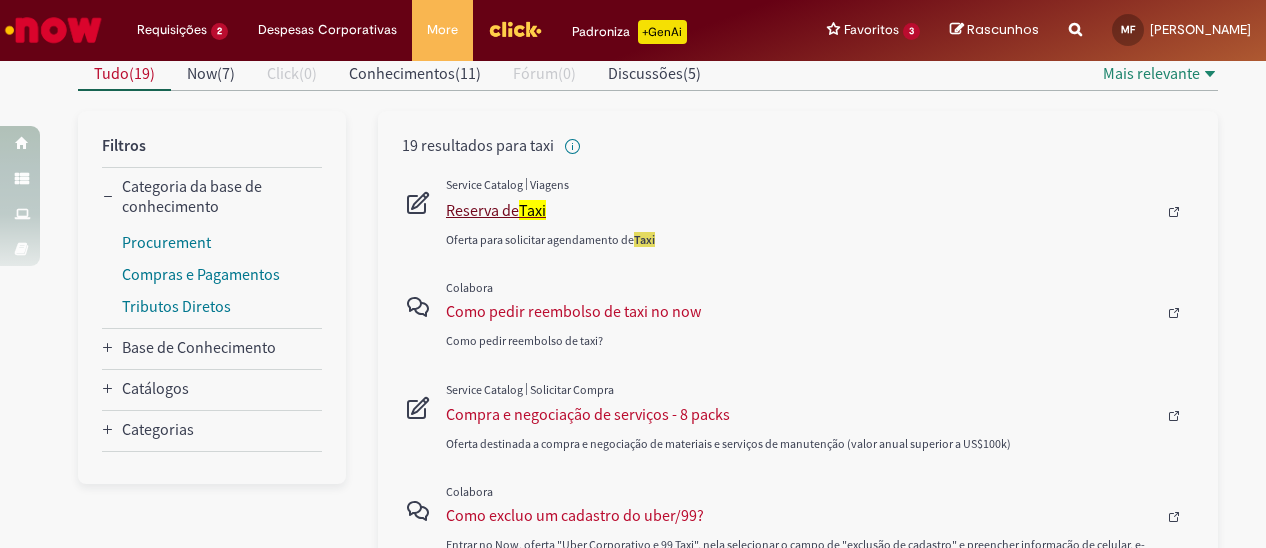 click on "Reserva de  Taxi" at bounding box center (801, 210) 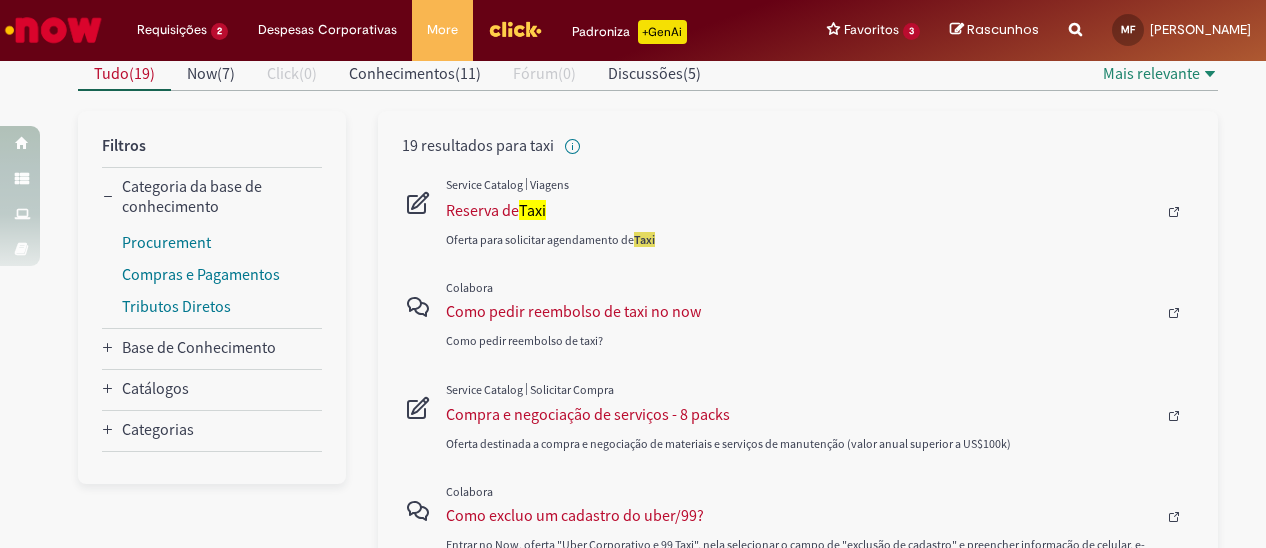 scroll, scrollTop: 0, scrollLeft: 0, axis: both 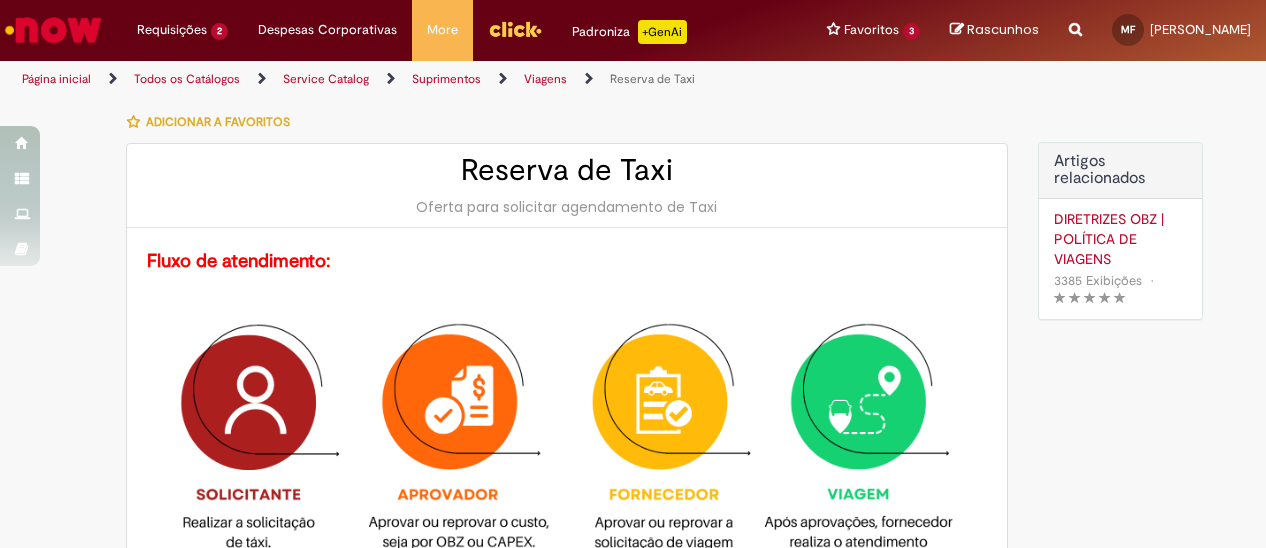 type on "********" 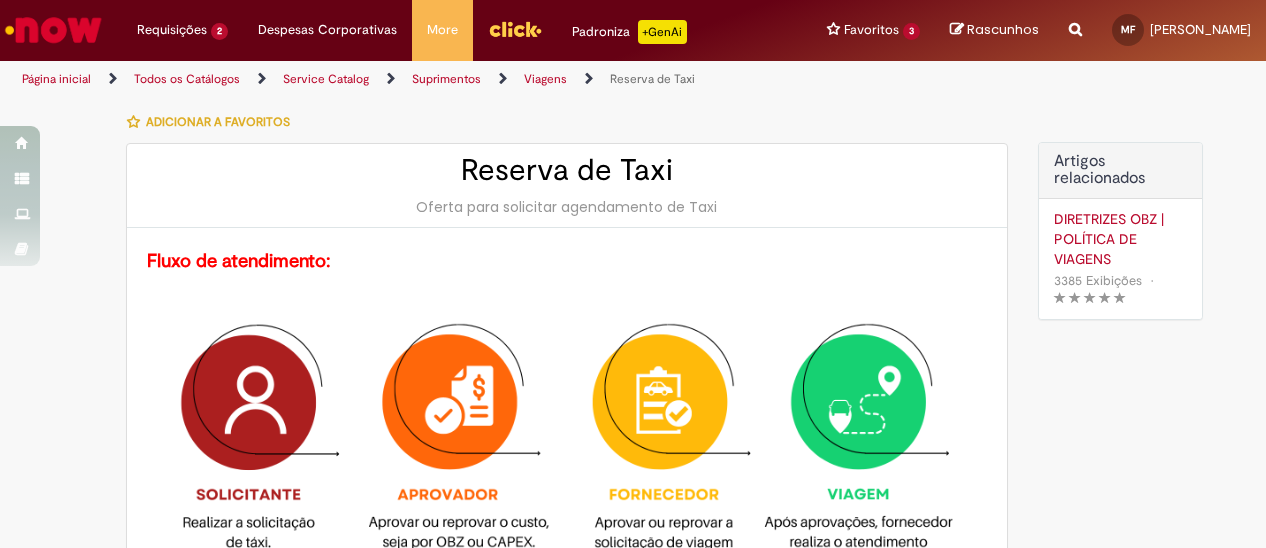 type on "**********" 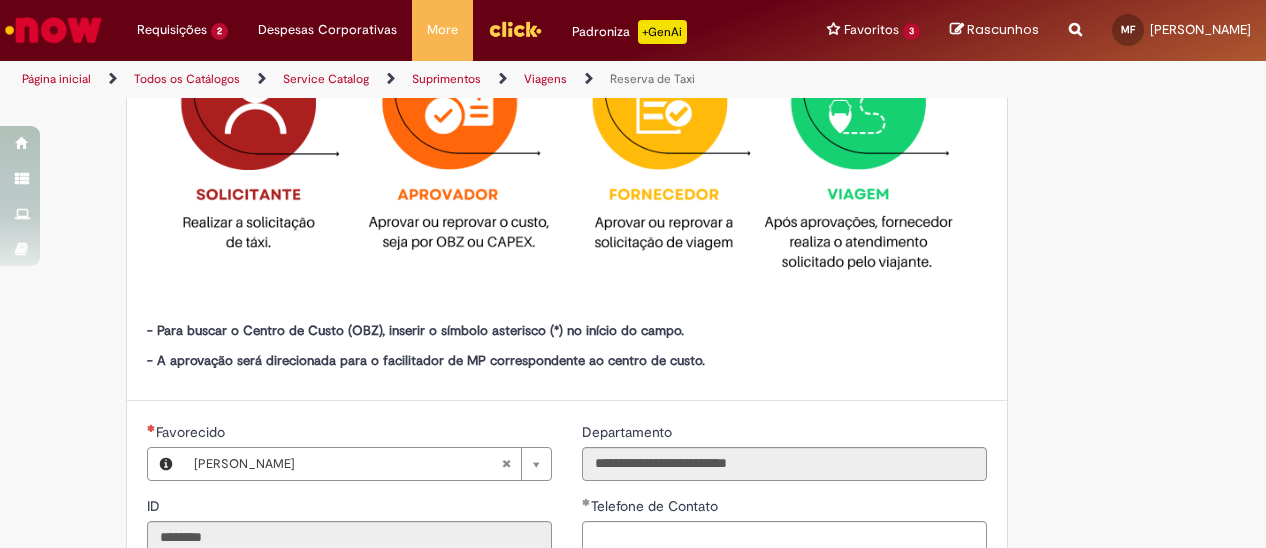 type on "**********" 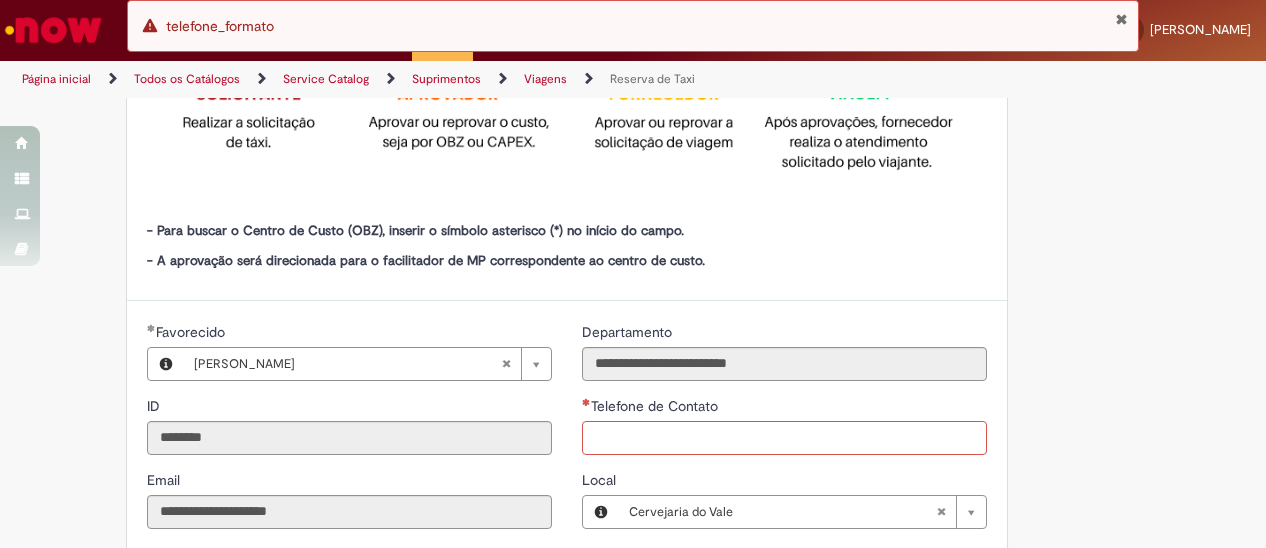 scroll, scrollTop: 505, scrollLeft: 0, axis: vertical 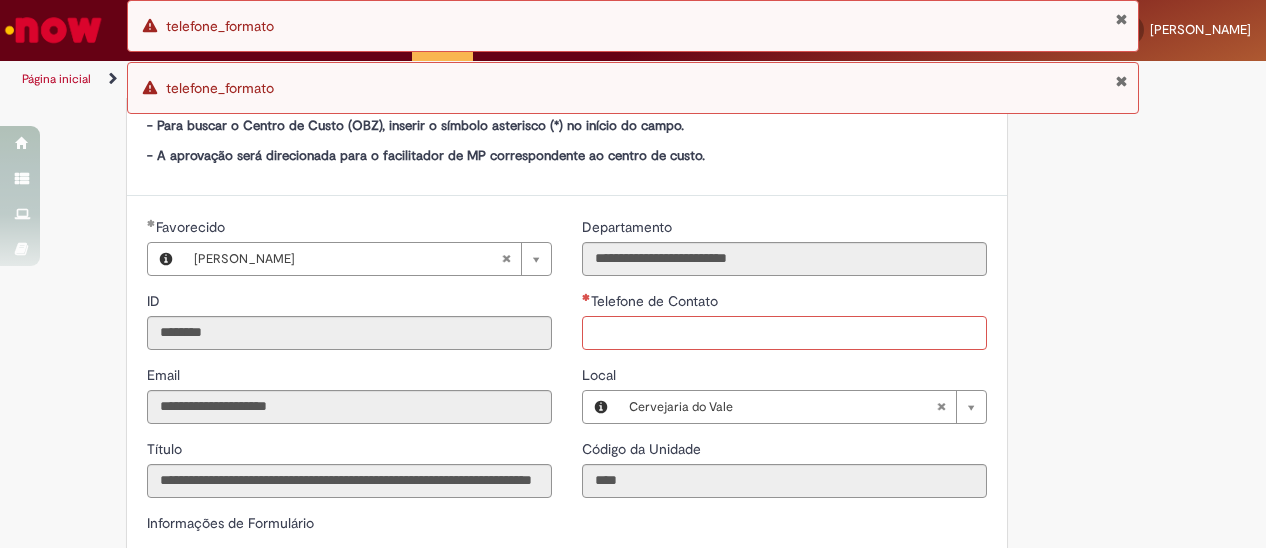 click on "Telefone de Contato" at bounding box center (784, 333) 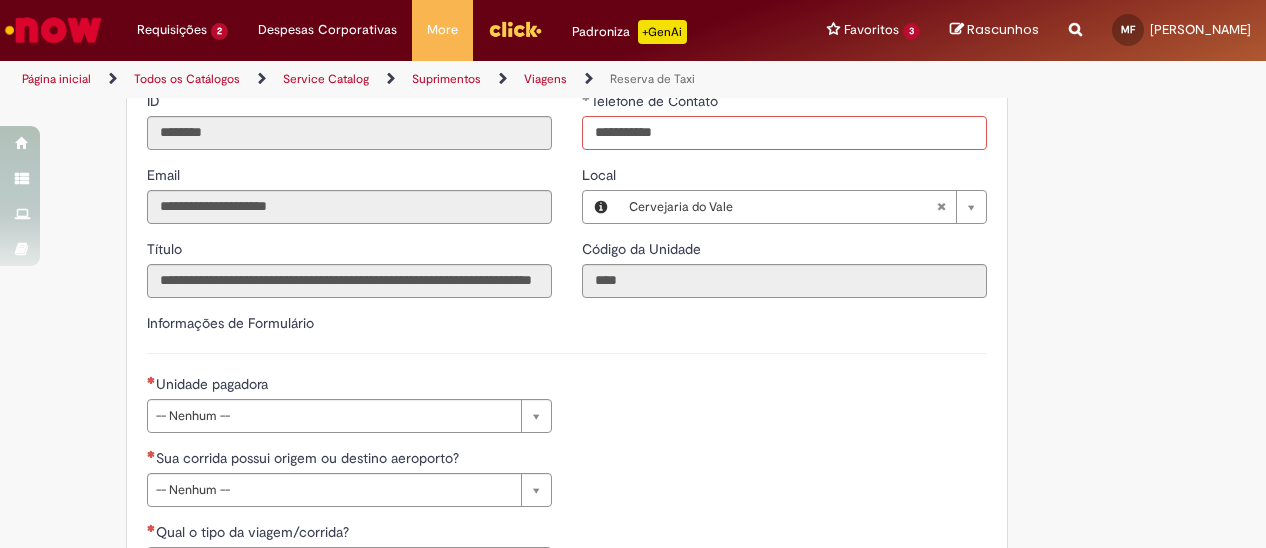scroll, scrollTop: 805, scrollLeft: 0, axis: vertical 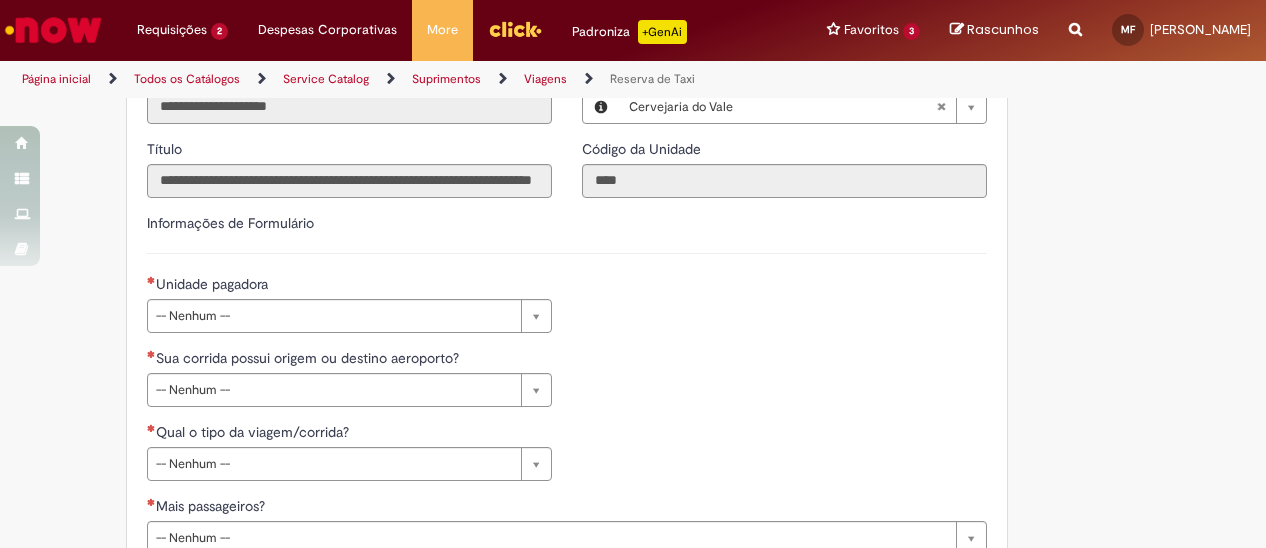 type on "**********" 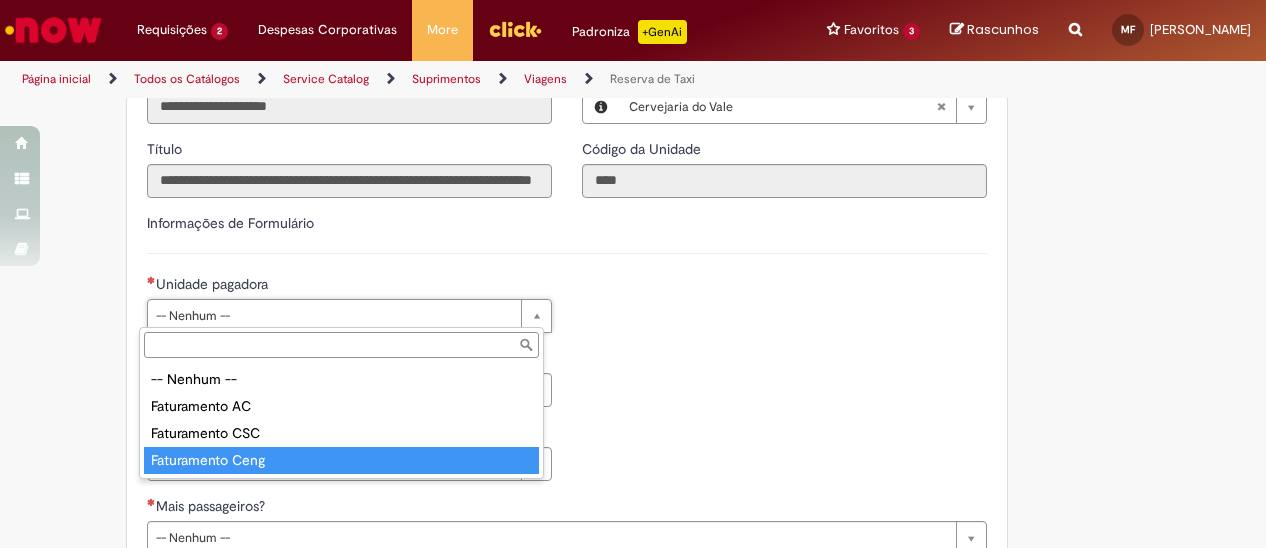 type on "**********" 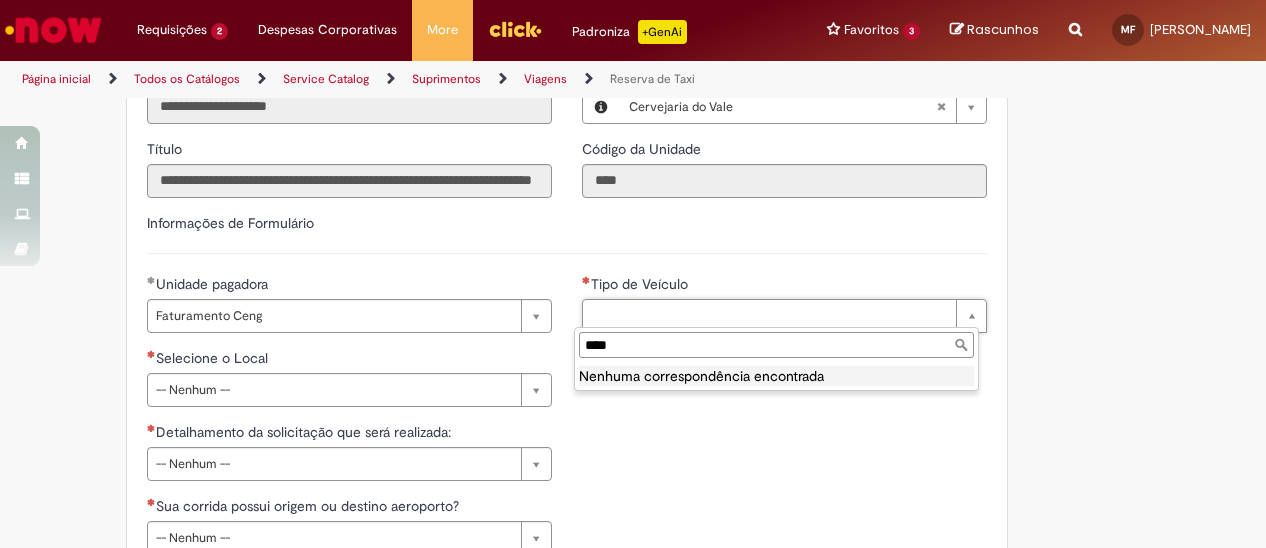 type on "*****" 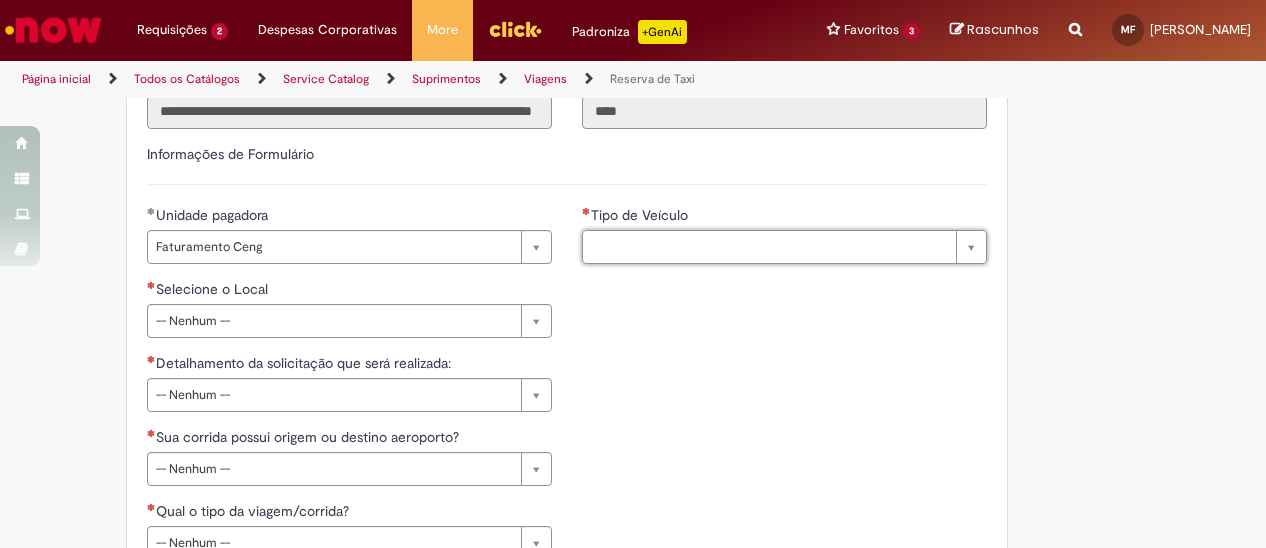 scroll, scrollTop: 905, scrollLeft: 0, axis: vertical 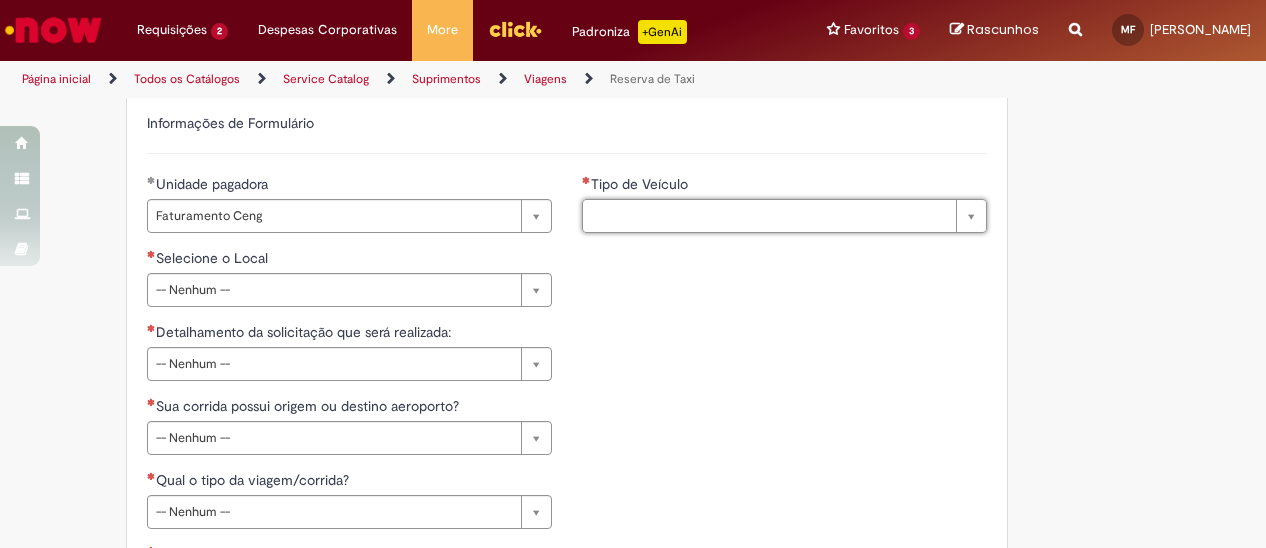 click on "**********" at bounding box center [349, 322] 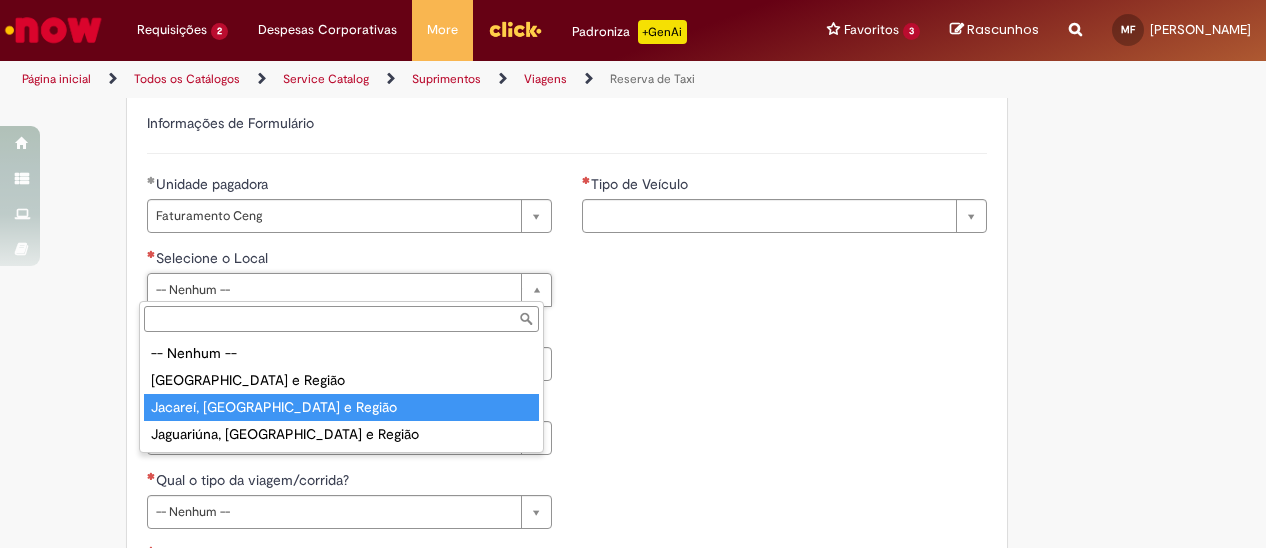 type on "**********" 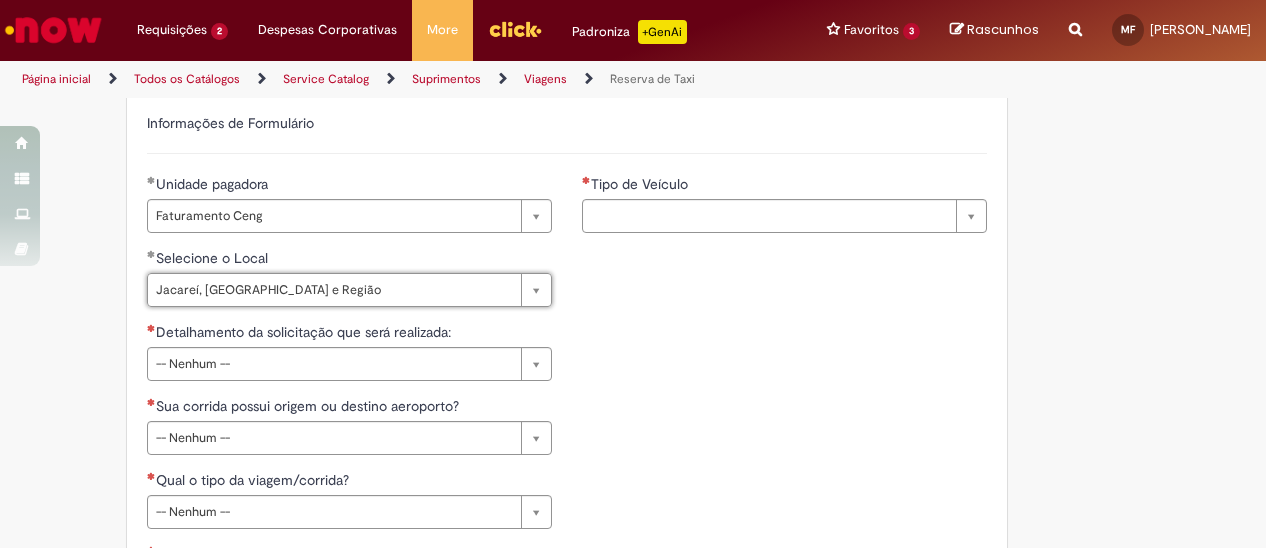 click on "**********" at bounding box center [567, 322] 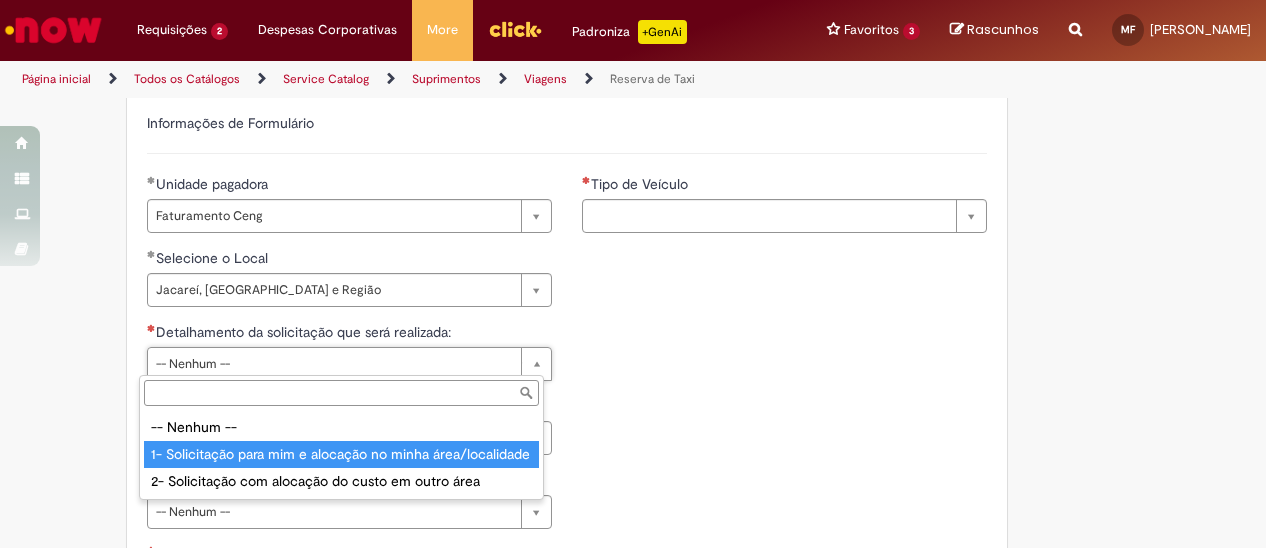 type on "**********" 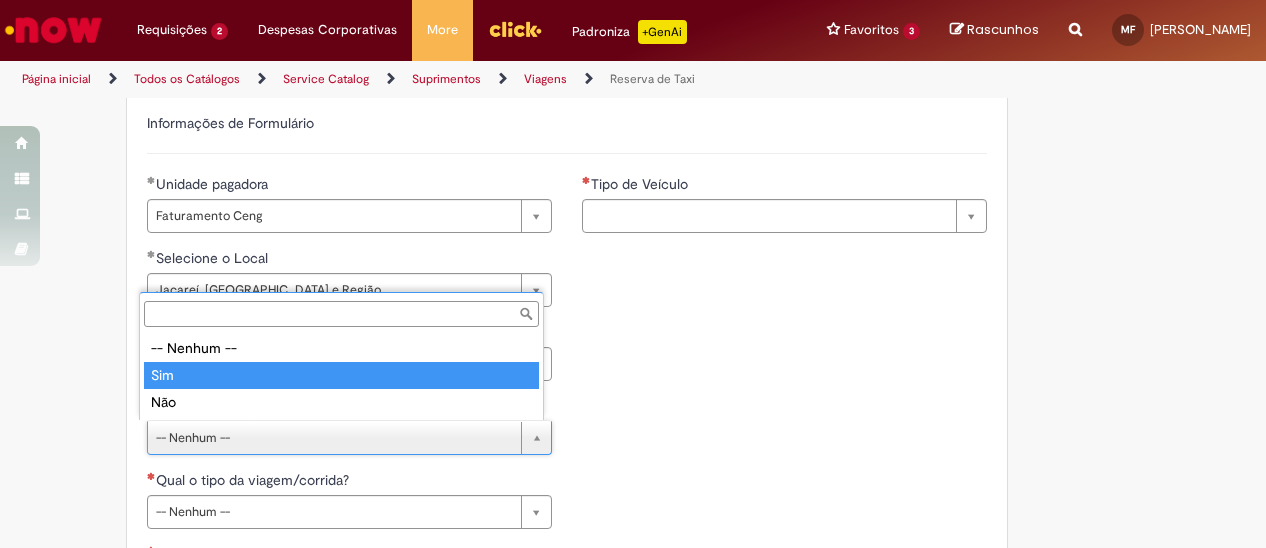type on "***" 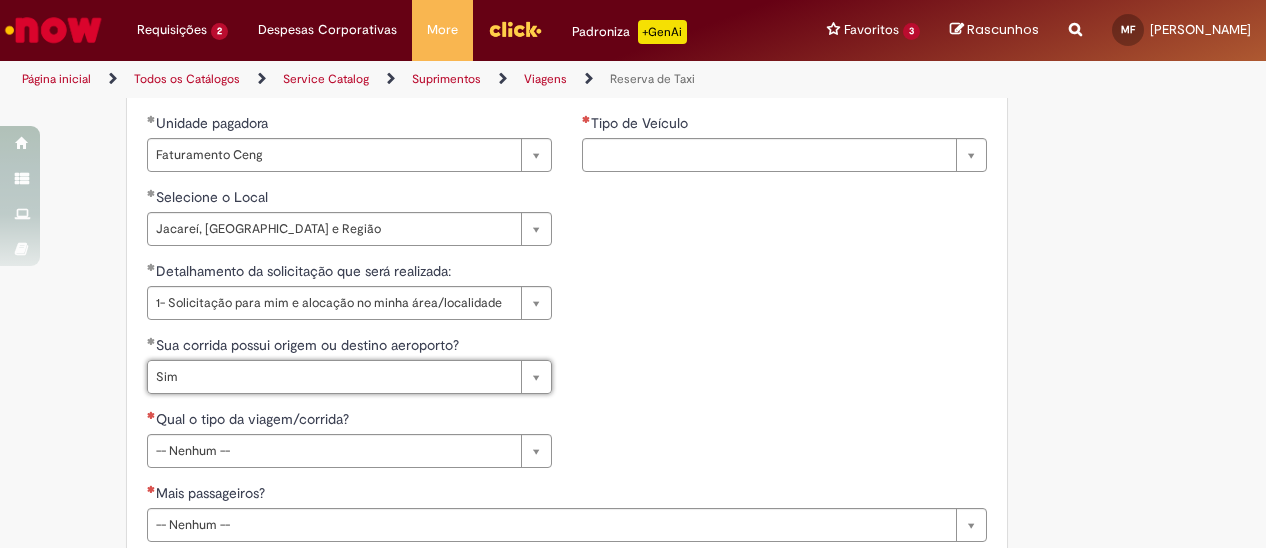 scroll, scrollTop: 1105, scrollLeft: 0, axis: vertical 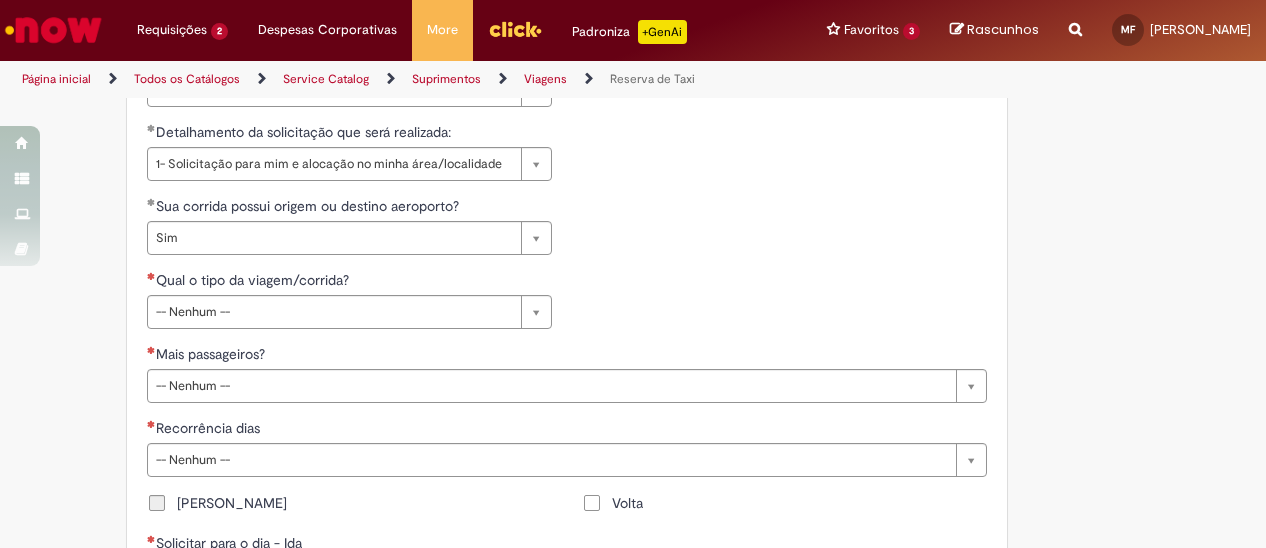 click on "**********" at bounding box center (567, 307) 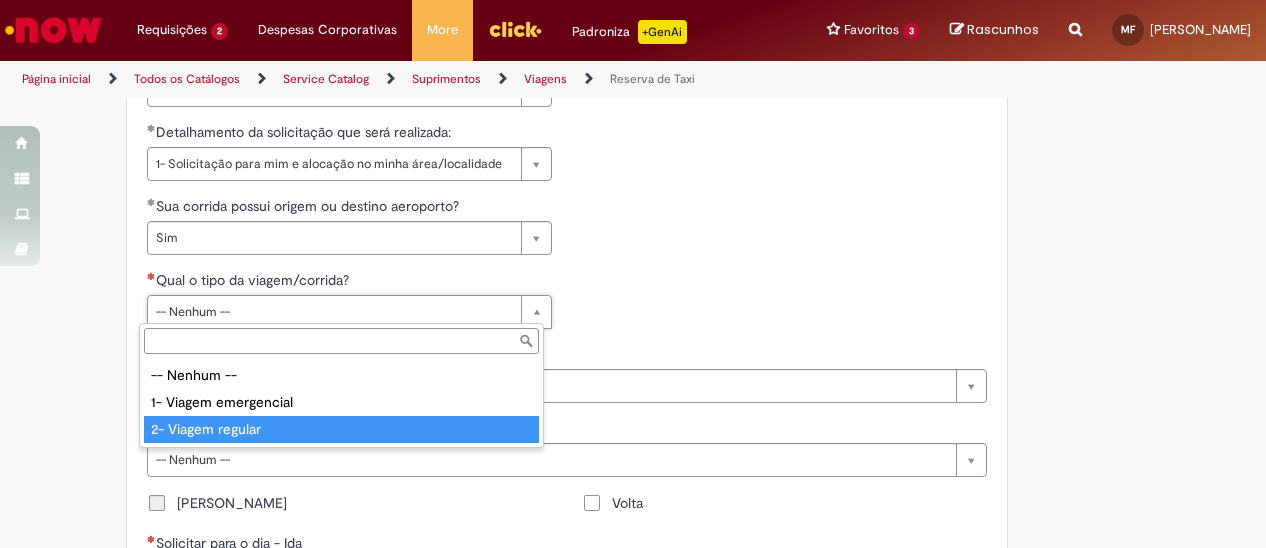 type on "**********" 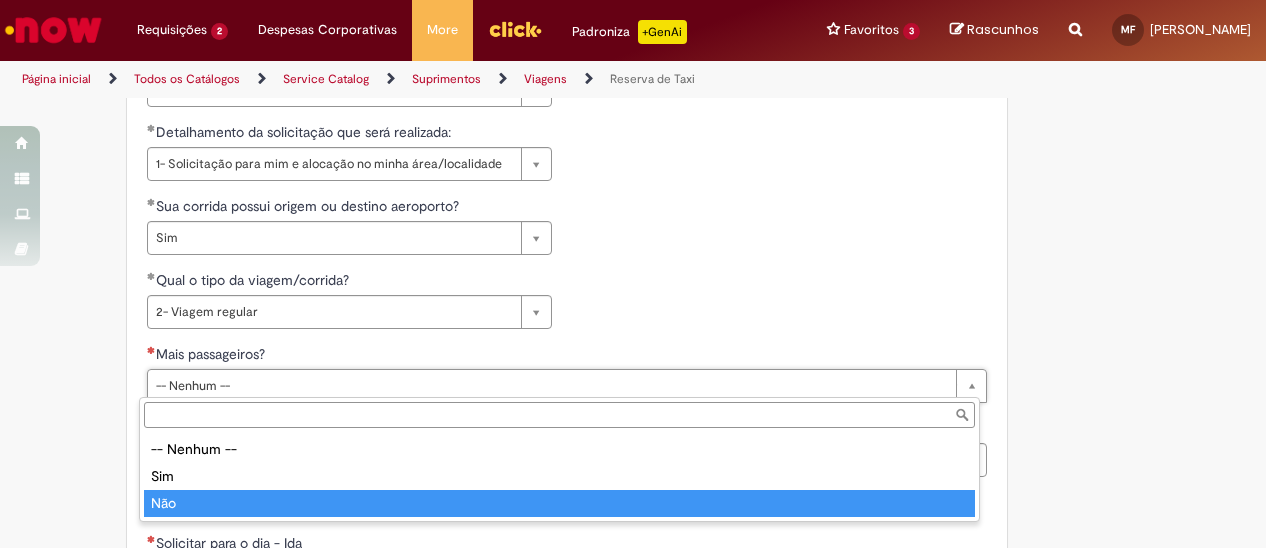 type on "***" 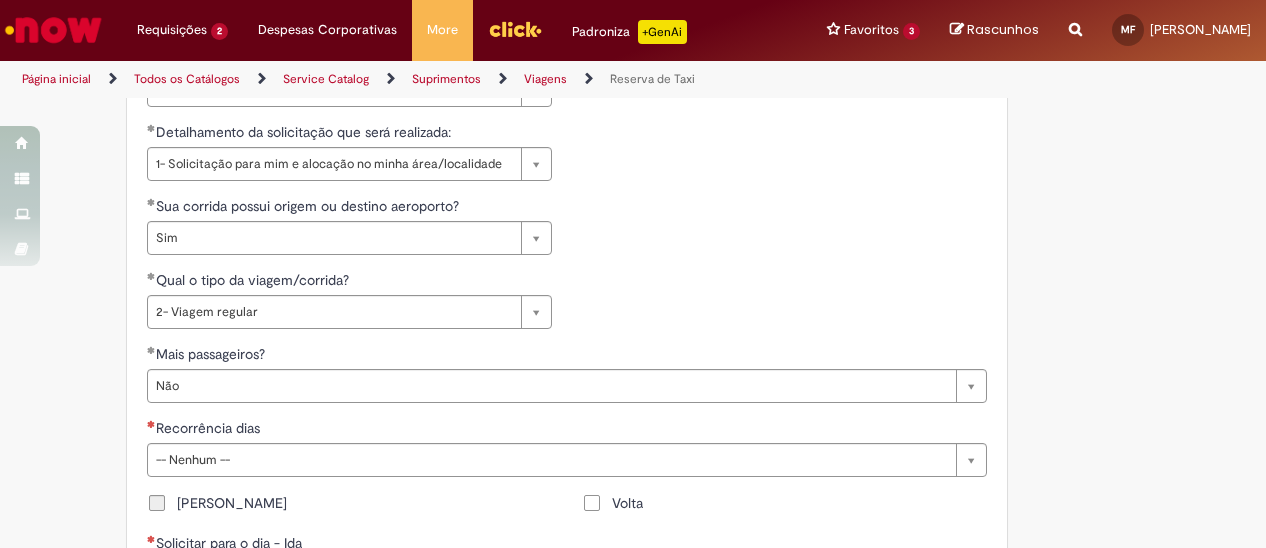click on "Recorrência dias" at bounding box center [567, 430] 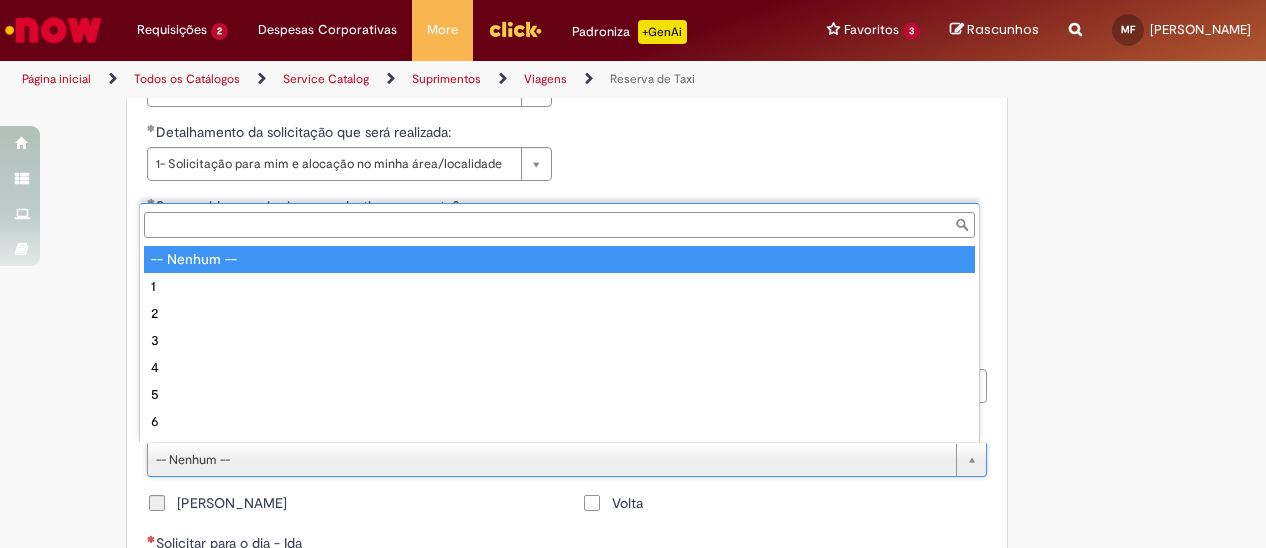 scroll, scrollTop: 16, scrollLeft: 0, axis: vertical 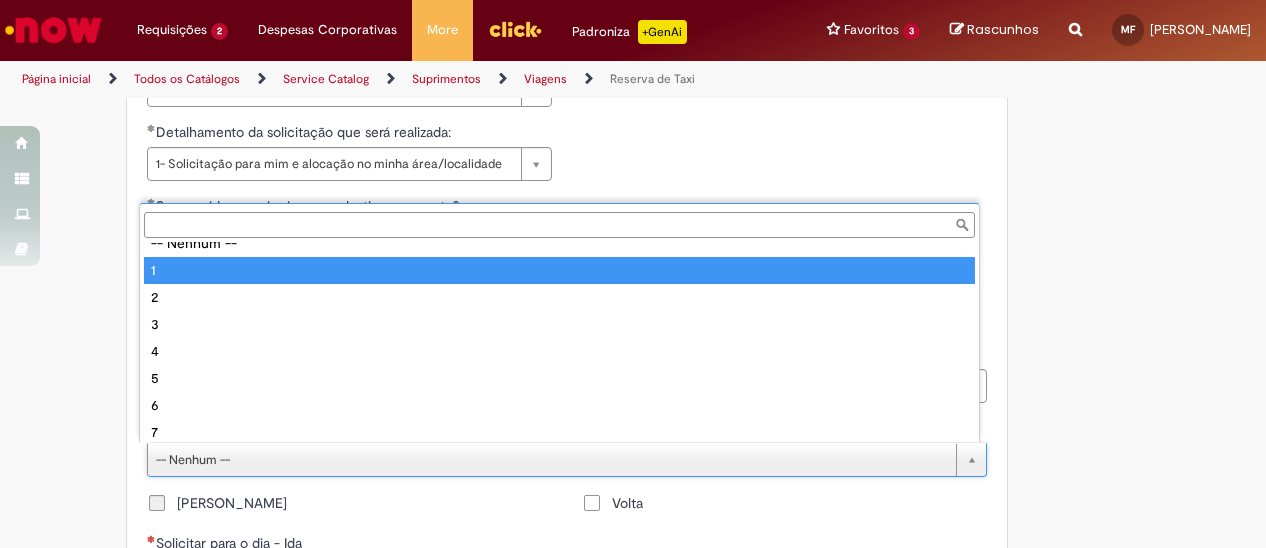 type on "*" 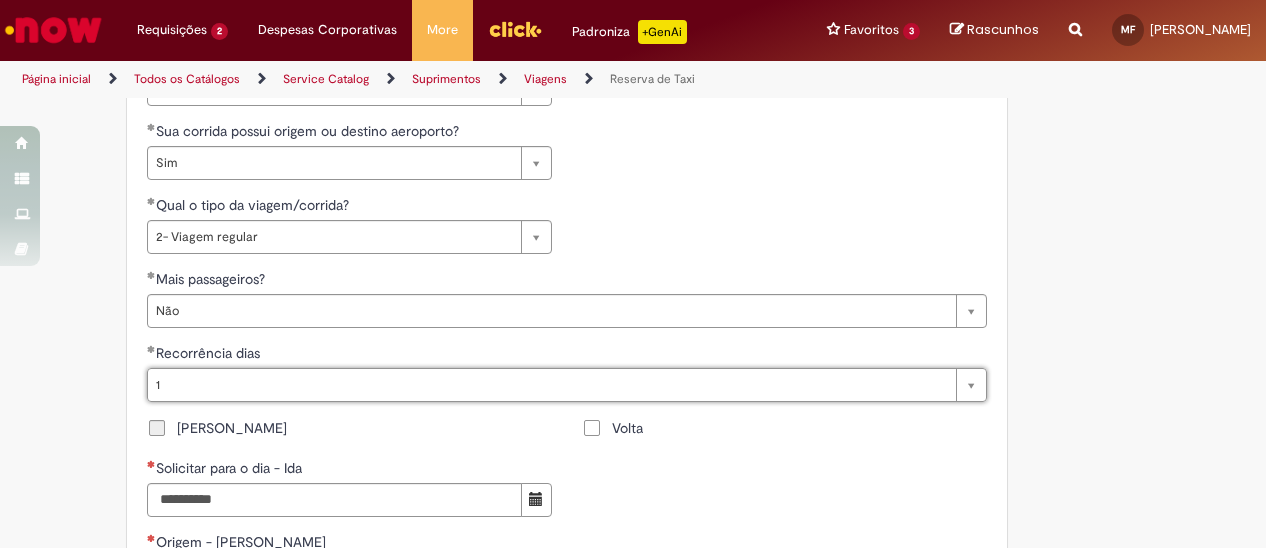 scroll, scrollTop: 1305, scrollLeft: 0, axis: vertical 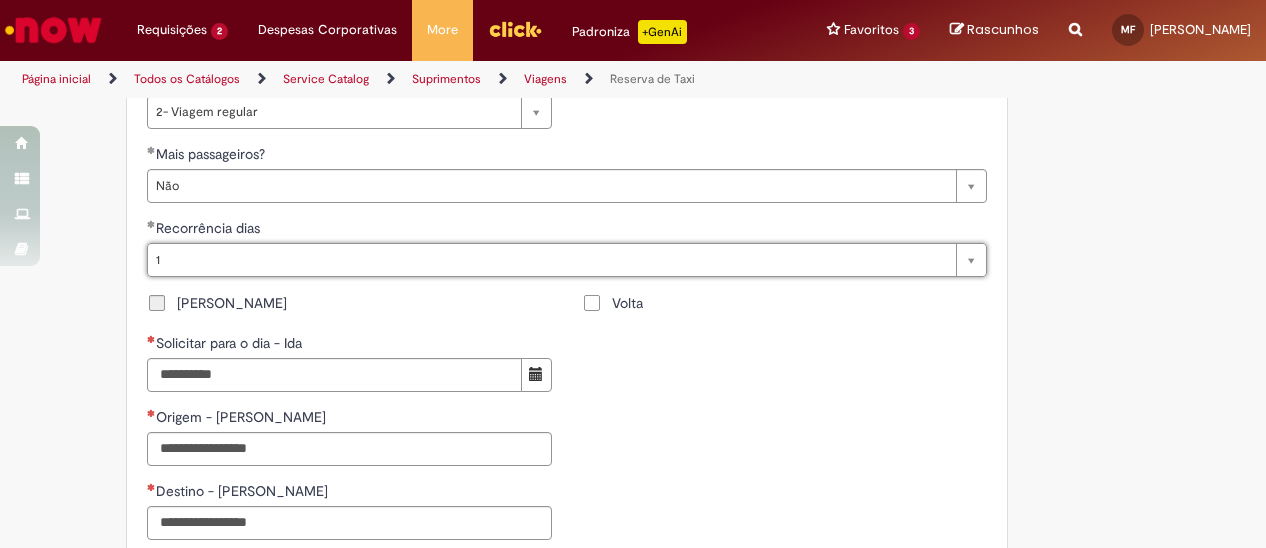 click at bounding box center [536, 375] 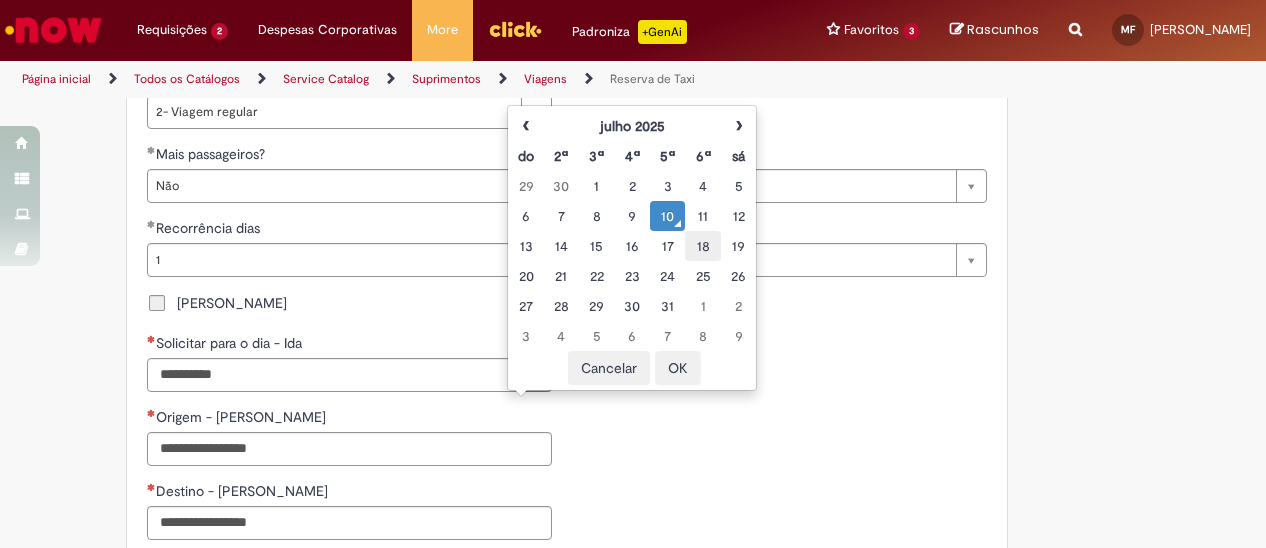 click on "18" at bounding box center [702, 246] 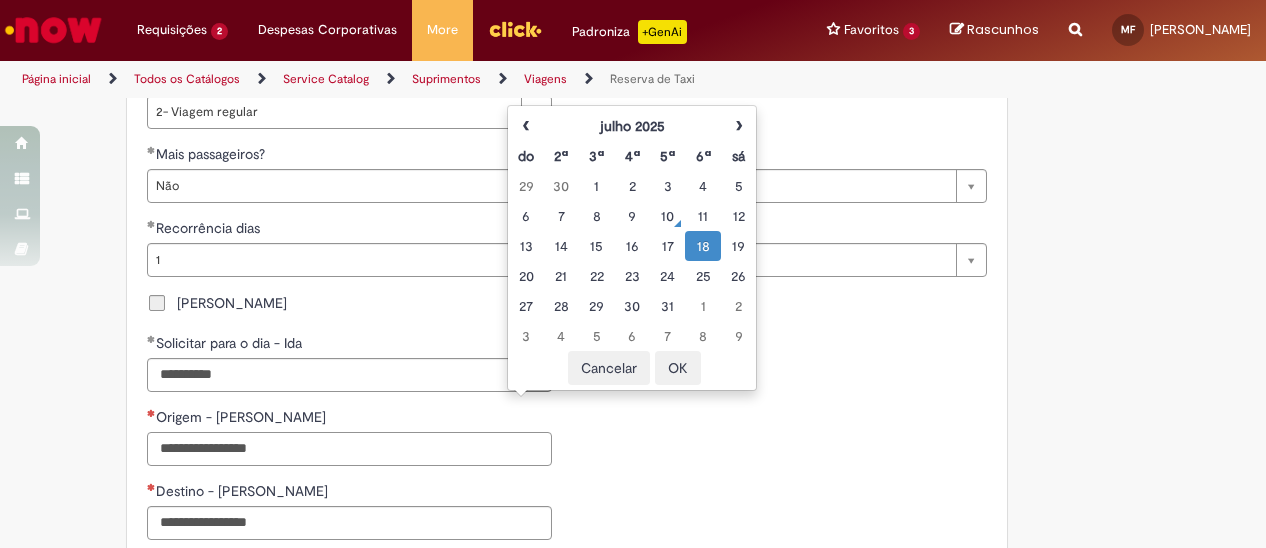 click on "Origem - [PERSON_NAME]" at bounding box center (349, 449) 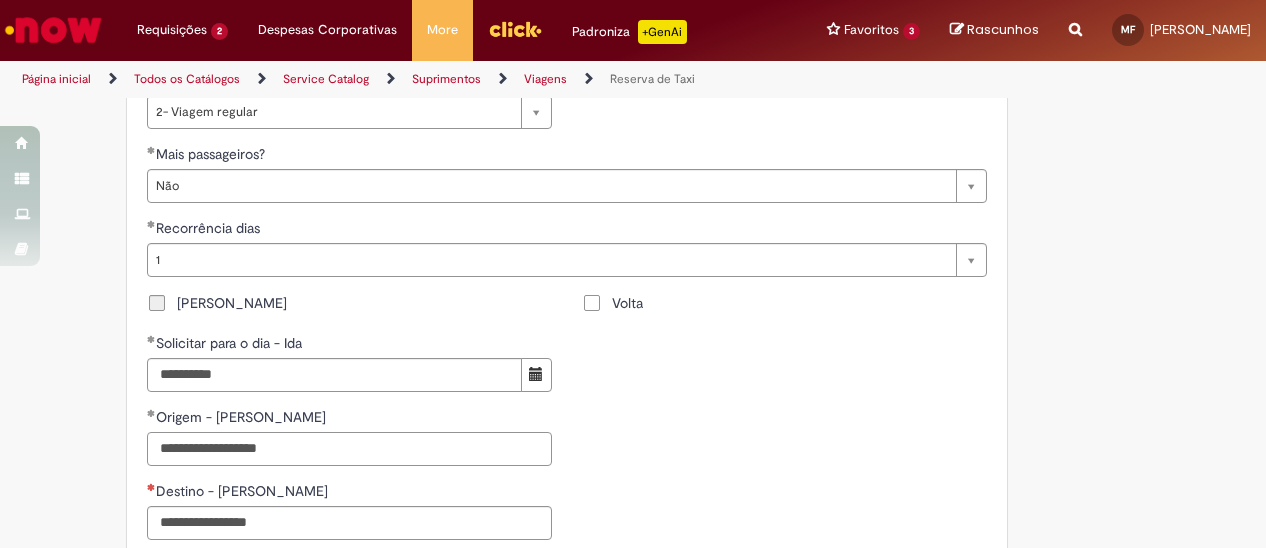 type on "**********" 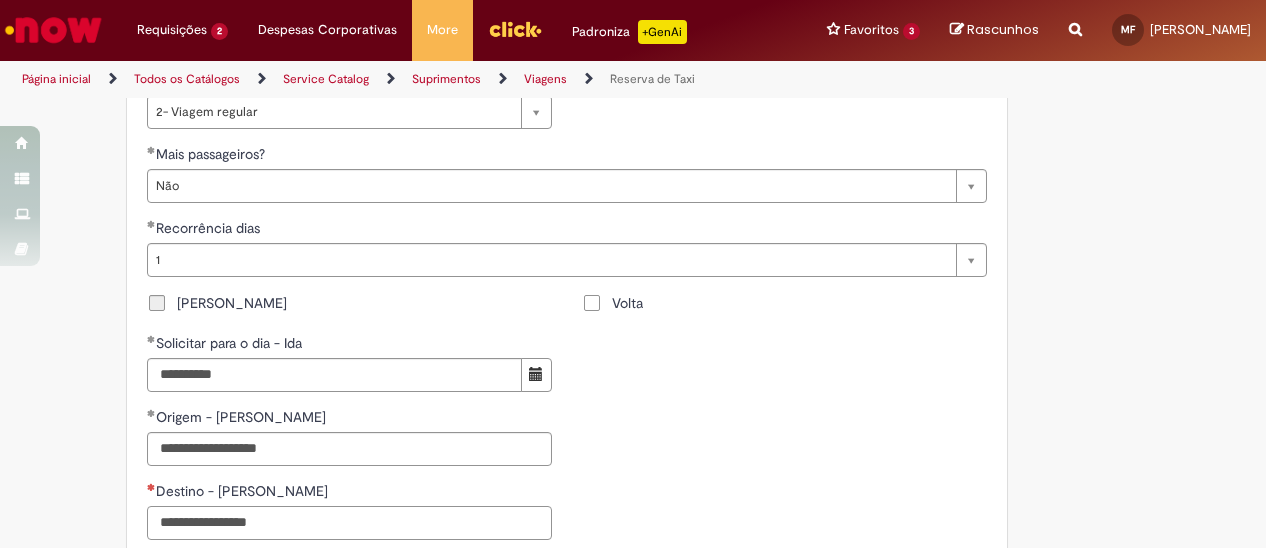 click on "Destino - [PERSON_NAME]" at bounding box center (349, 523) 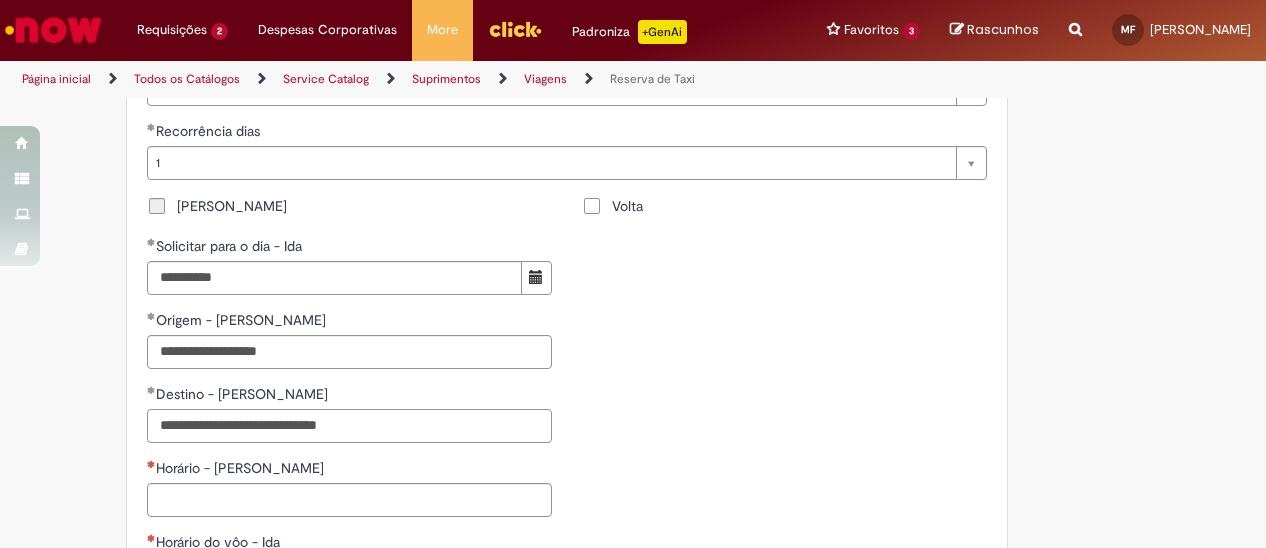 scroll, scrollTop: 1605, scrollLeft: 0, axis: vertical 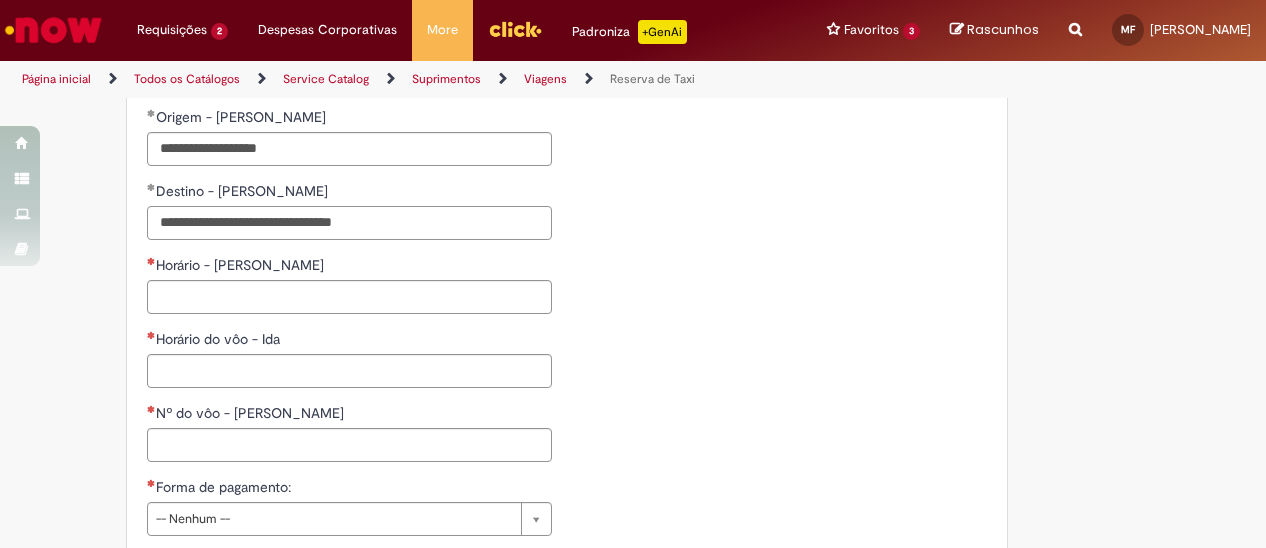 type on "**********" 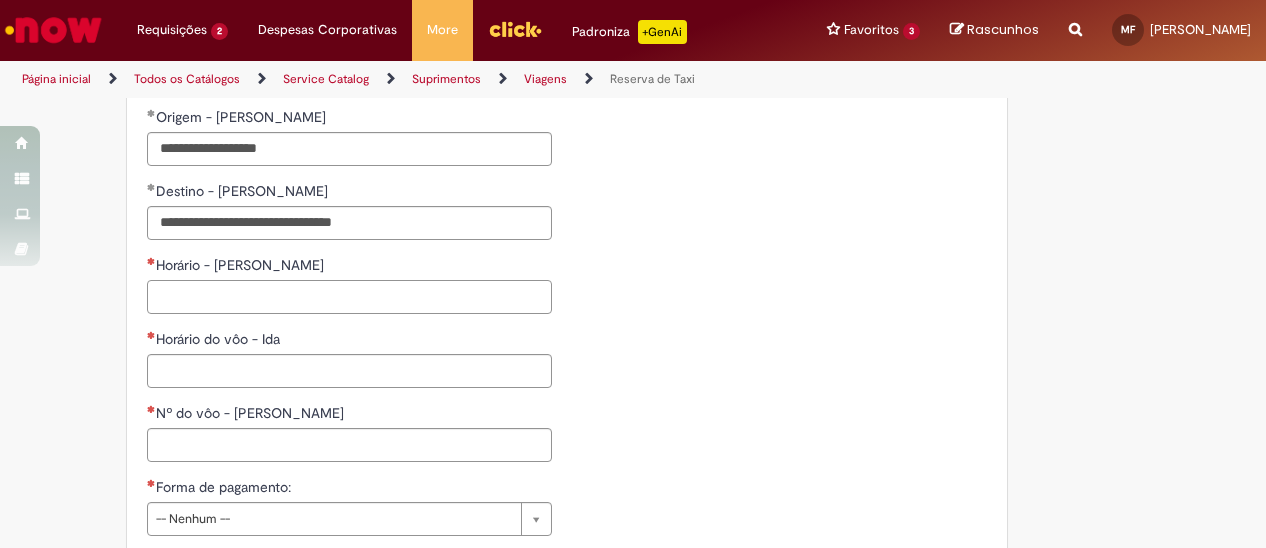 click on "Horário - [PERSON_NAME]" at bounding box center (349, 297) 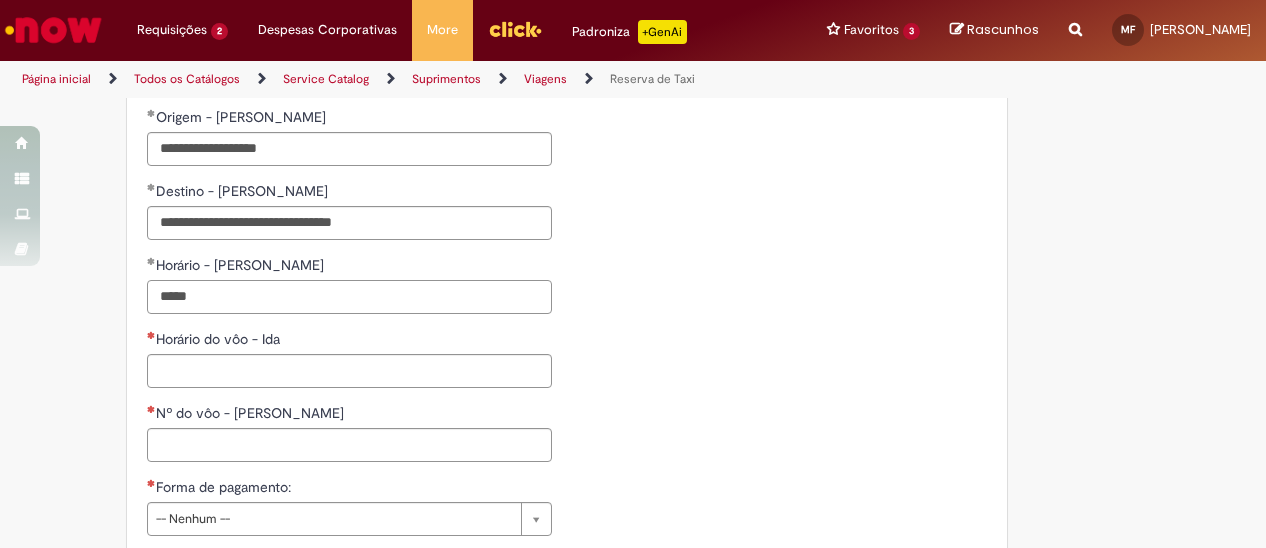 type on "*****" 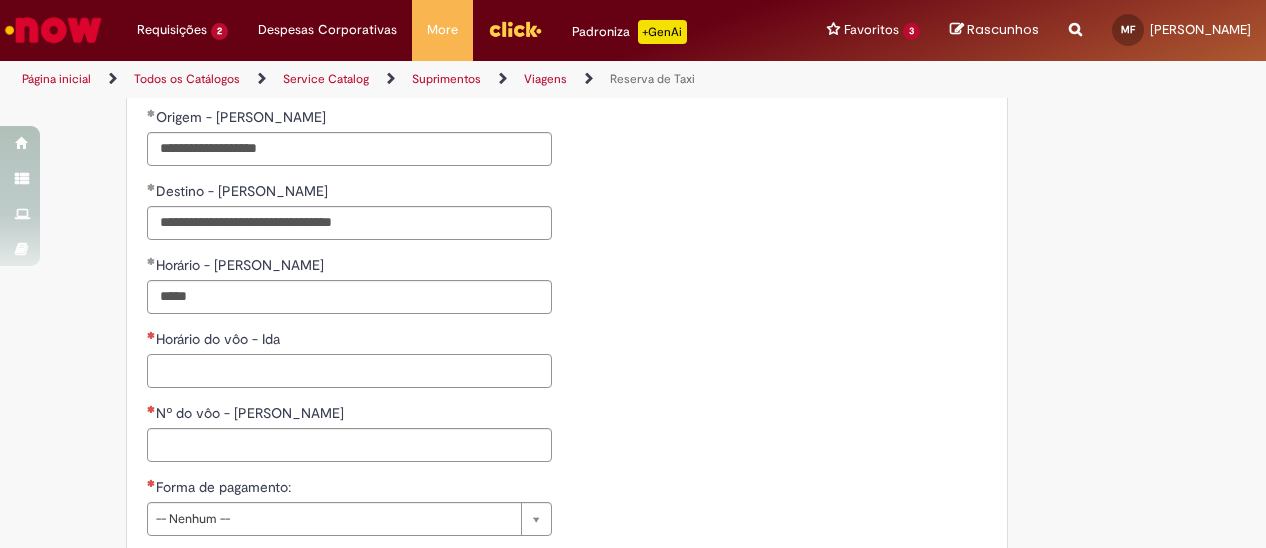 click on "Horário do vôo - Ida" at bounding box center [349, 371] 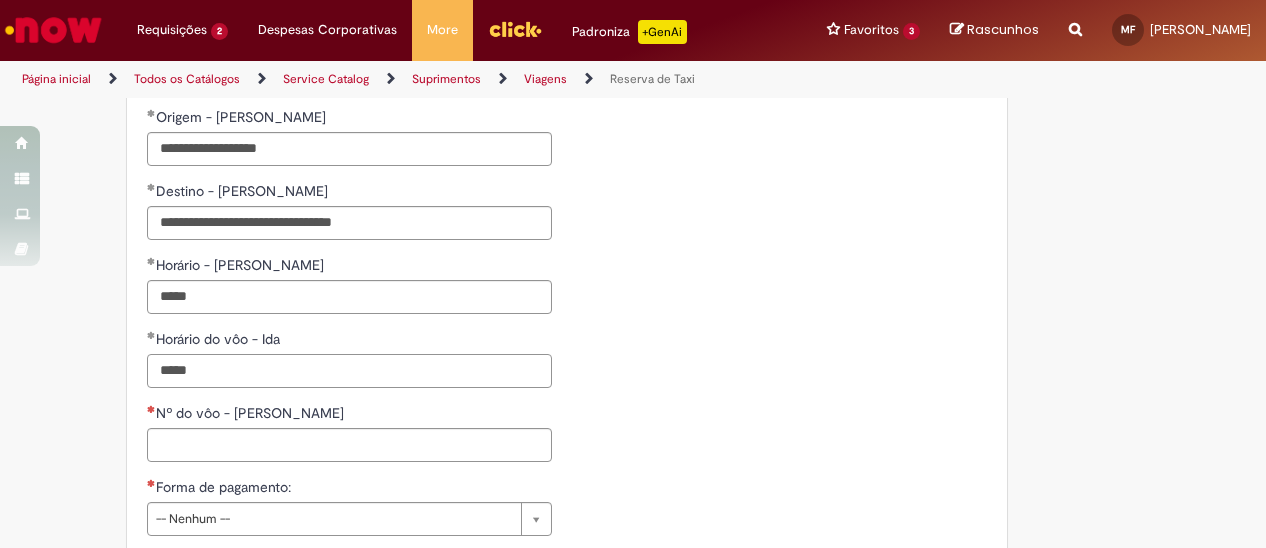 type on "*****" 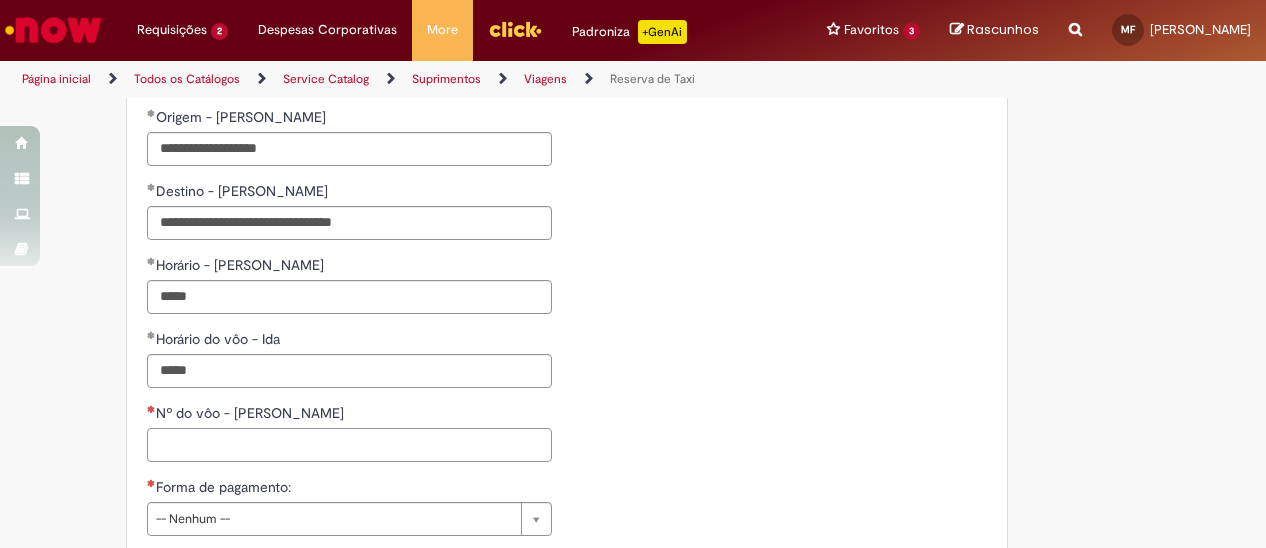 click on "Nº do vôo - [PERSON_NAME]" at bounding box center [349, 445] 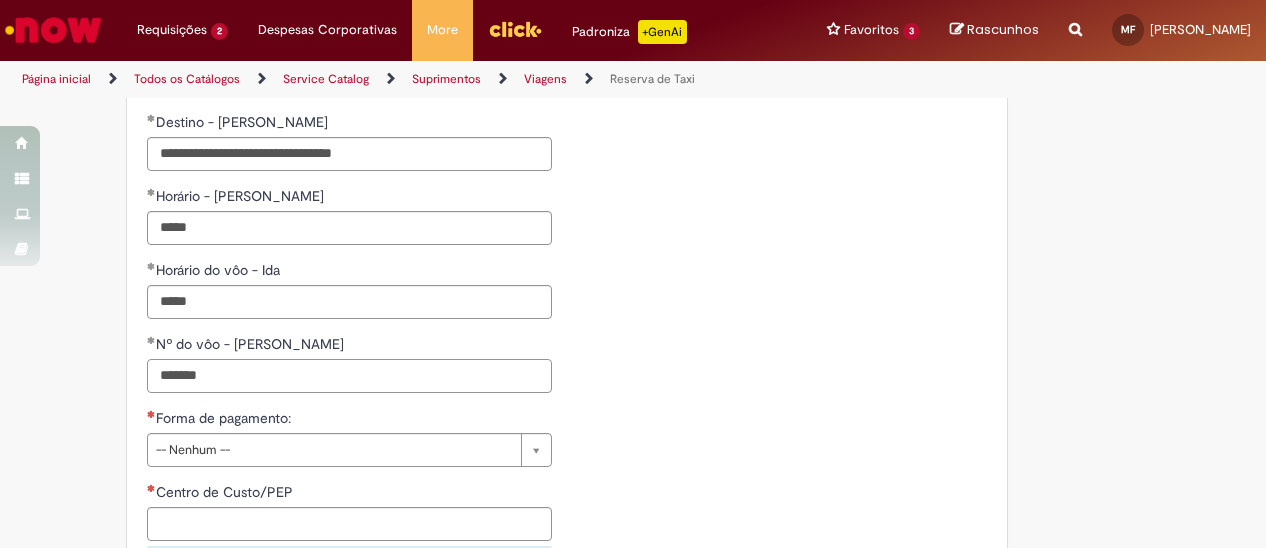 scroll, scrollTop: 1705, scrollLeft: 0, axis: vertical 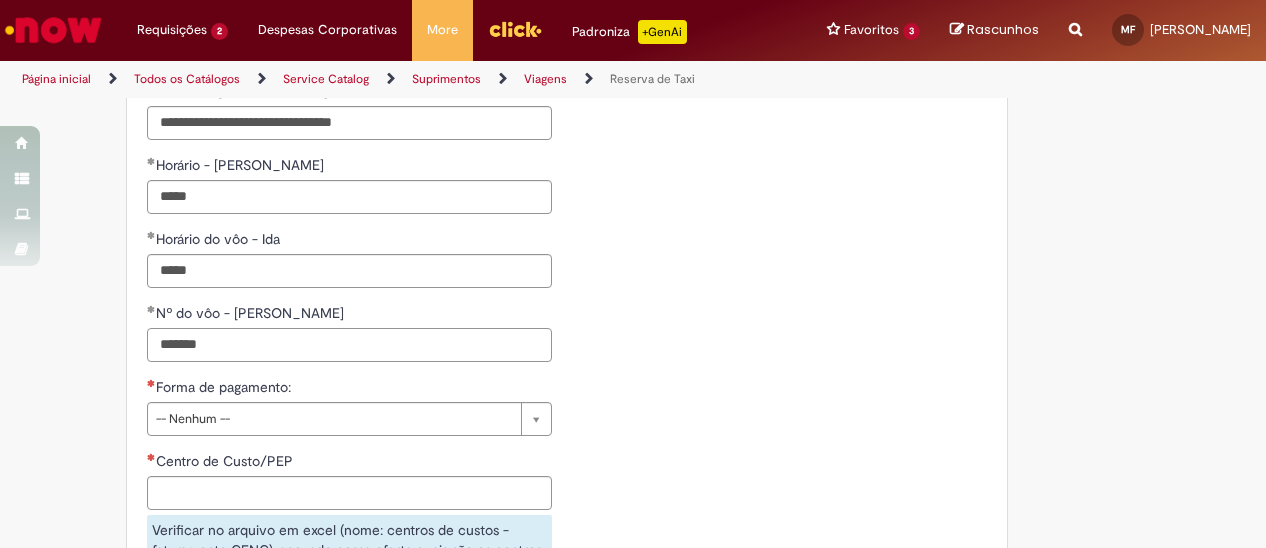 type on "*******" 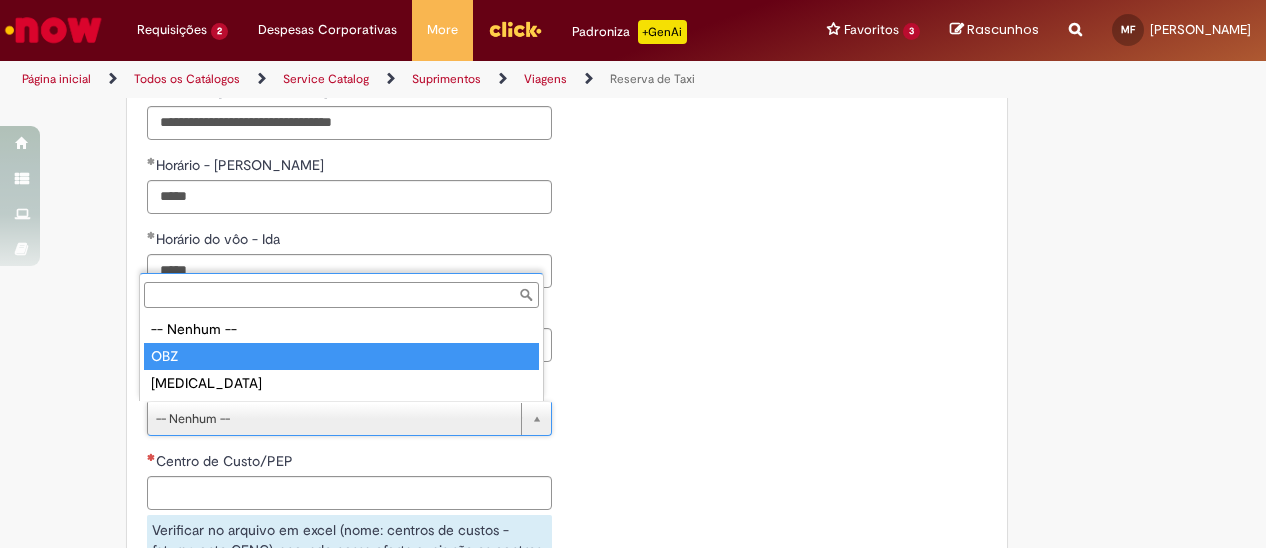 type on "***" 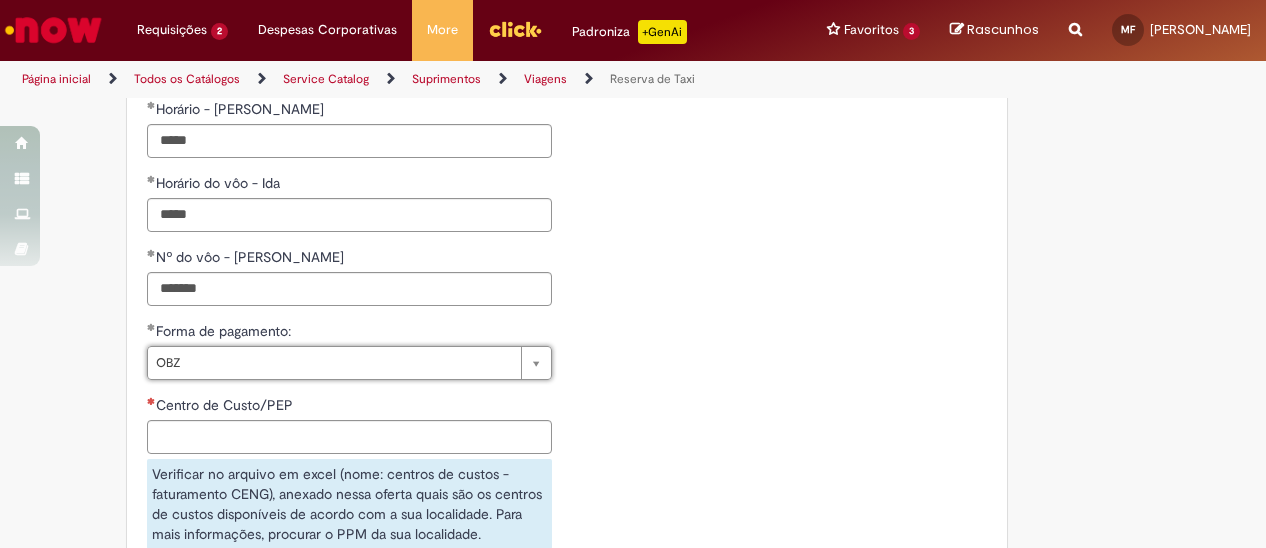 scroll, scrollTop: 1805, scrollLeft: 0, axis: vertical 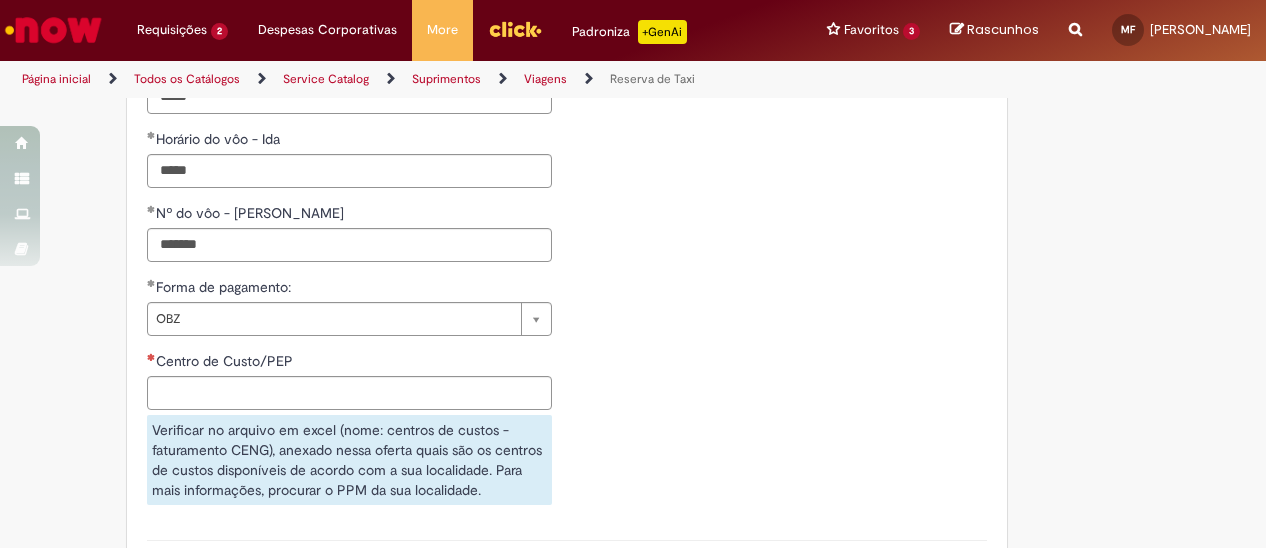 click on "Centro de Custo/PEP" at bounding box center (349, 363) 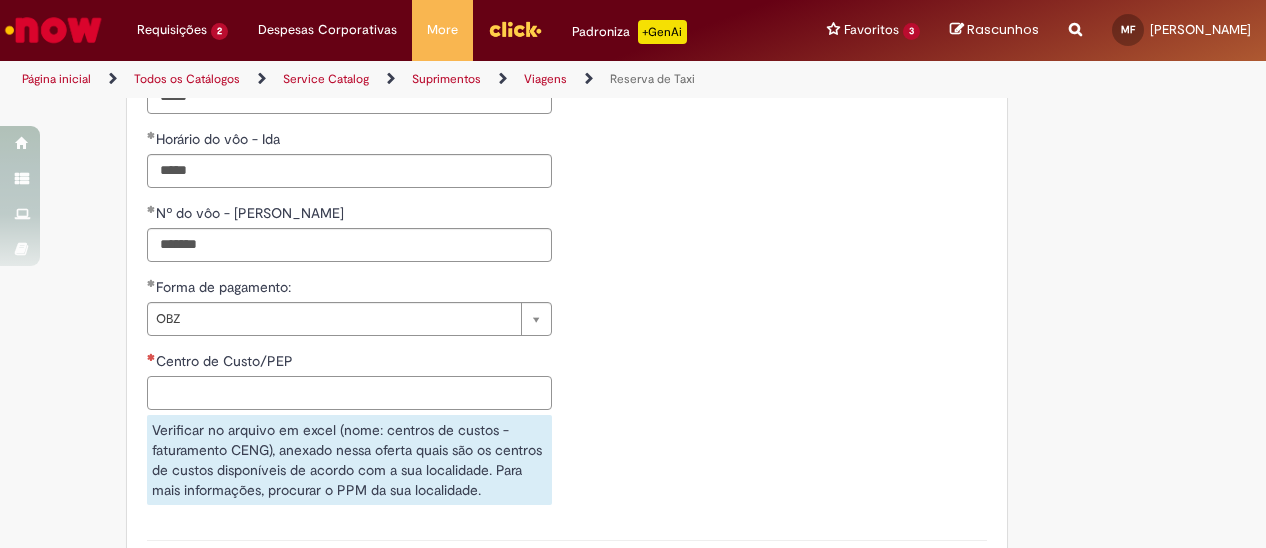 click on "Centro de Custo/PEP" at bounding box center [349, 393] 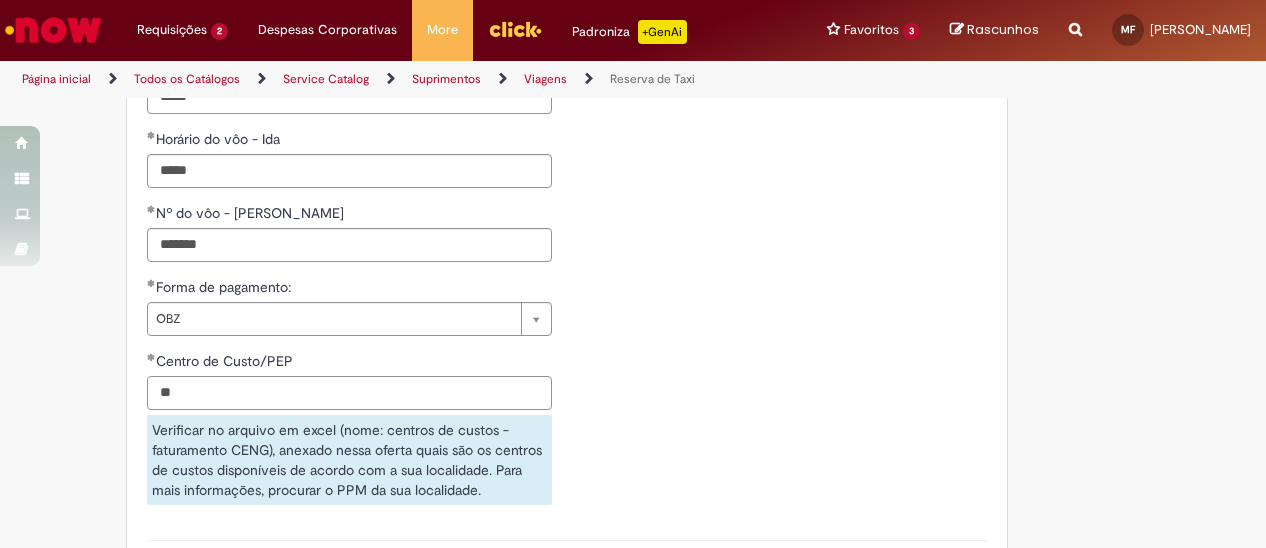 type on "**" 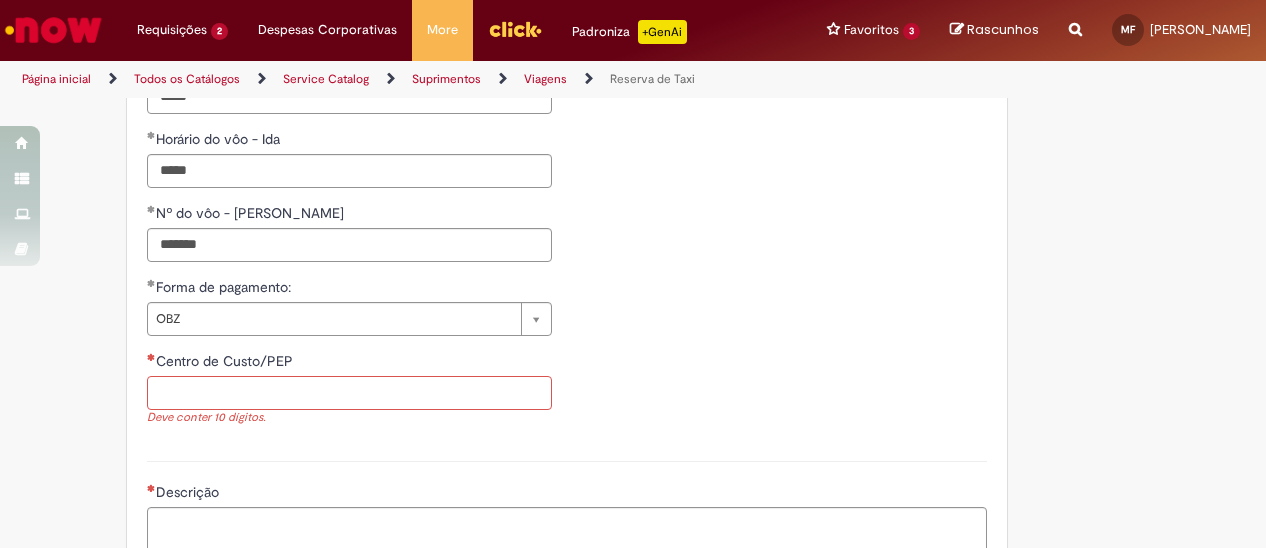 paste on "**********" 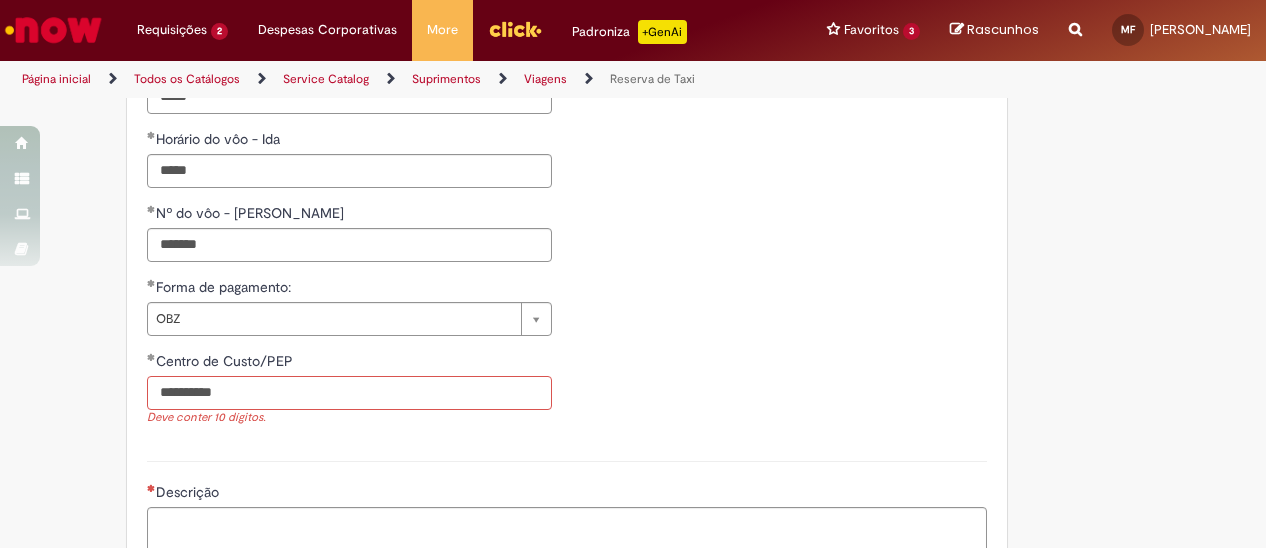 type on "**********" 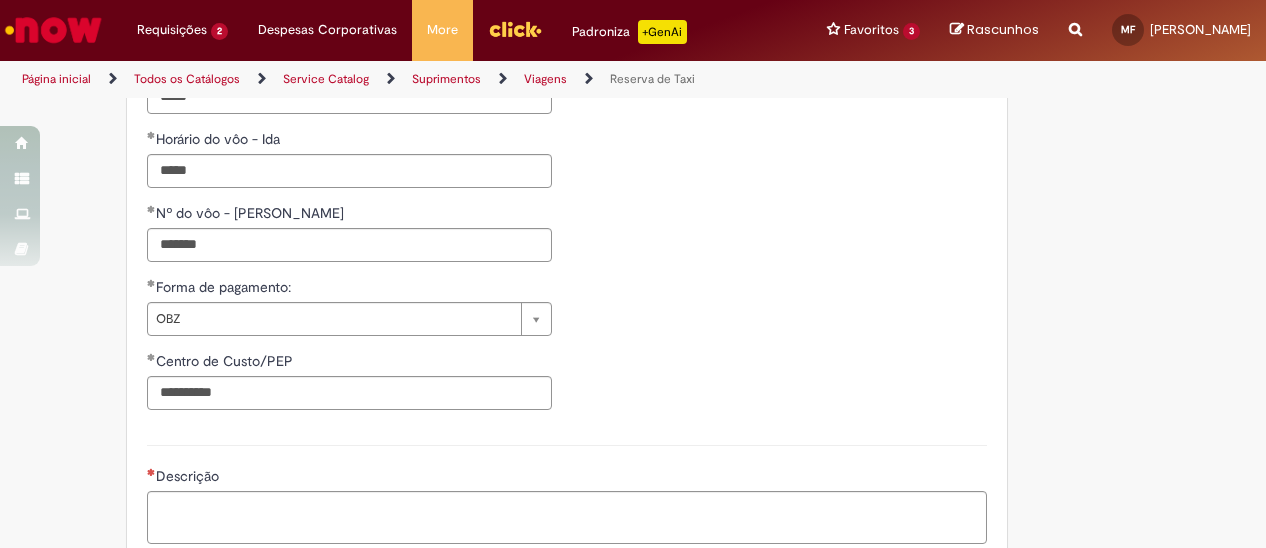 click on "**********" at bounding box center (567, 351) 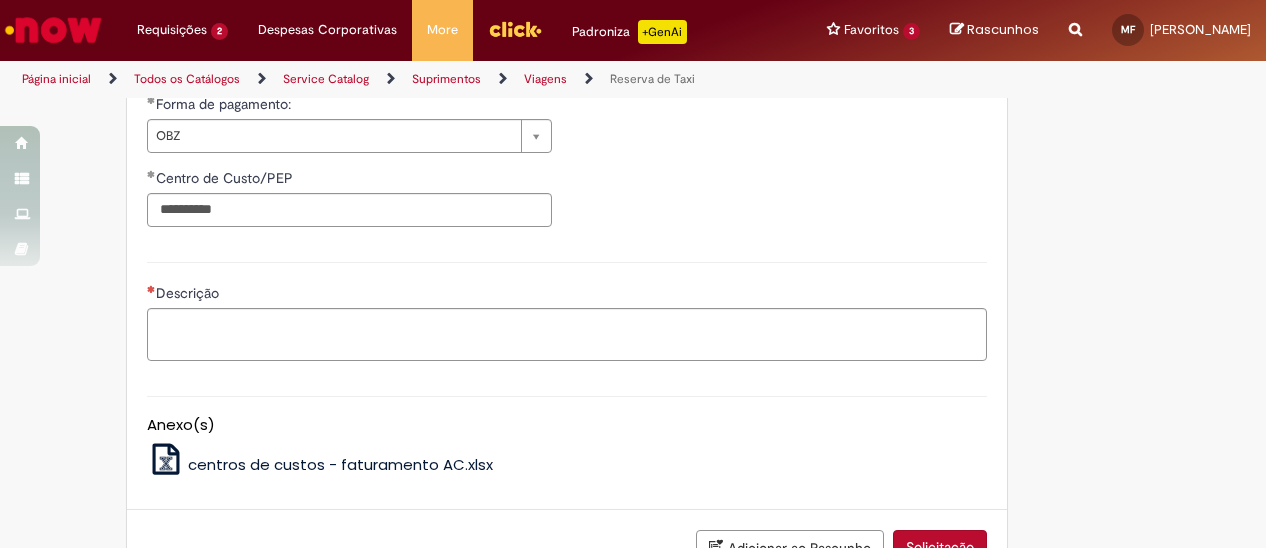 scroll, scrollTop: 2005, scrollLeft: 0, axis: vertical 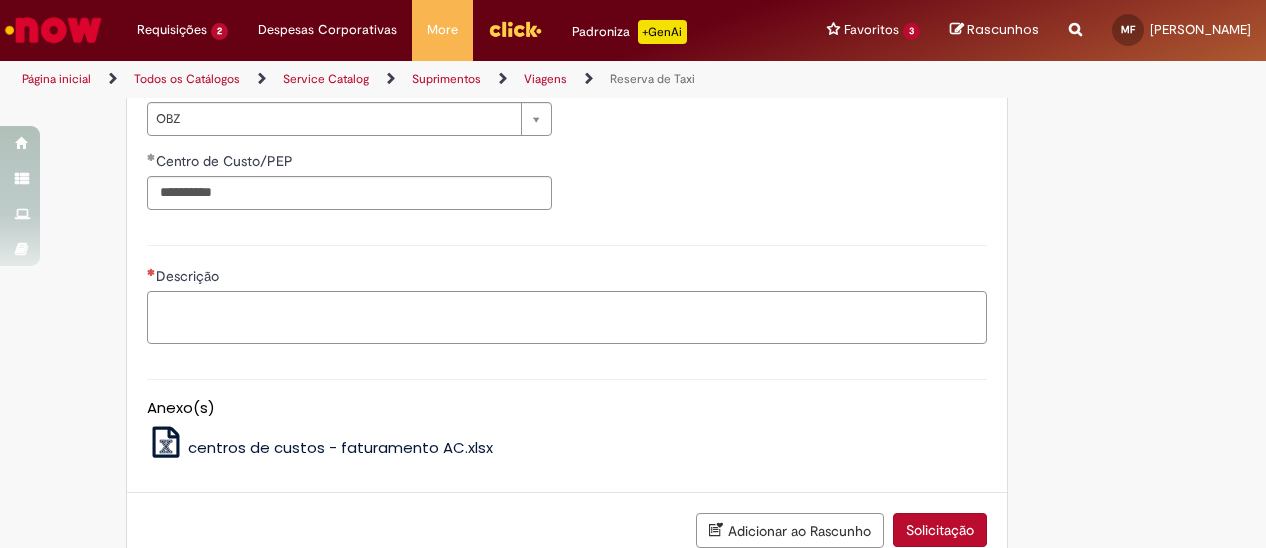 click on "Descrição" at bounding box center [567, 317] 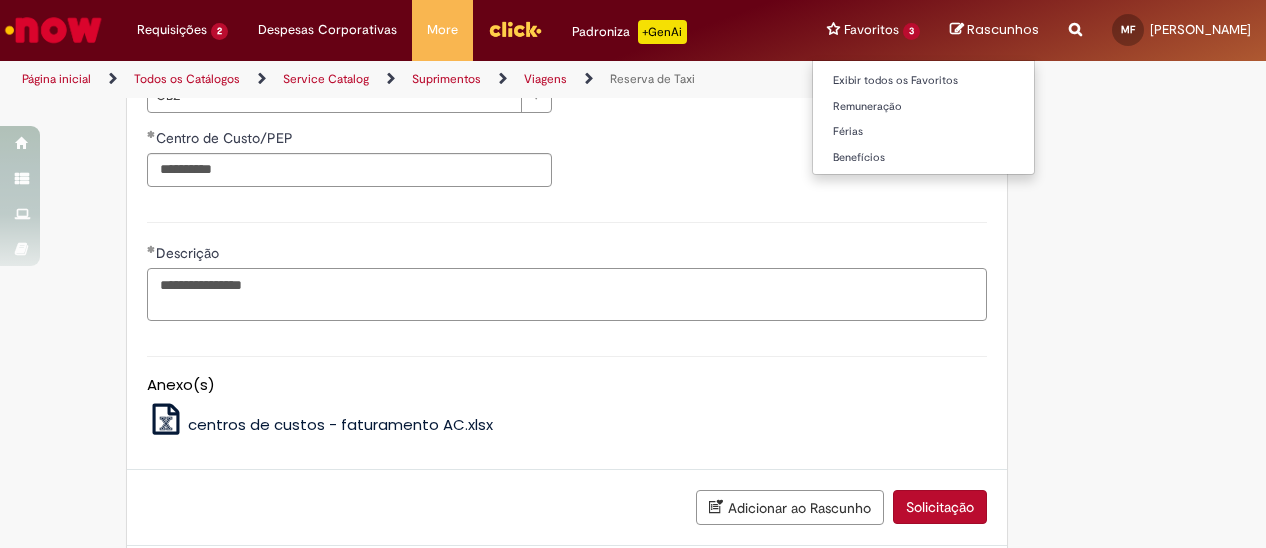 scroll, scrollTop: 1830, scrollLeft: 0, axis: vertical 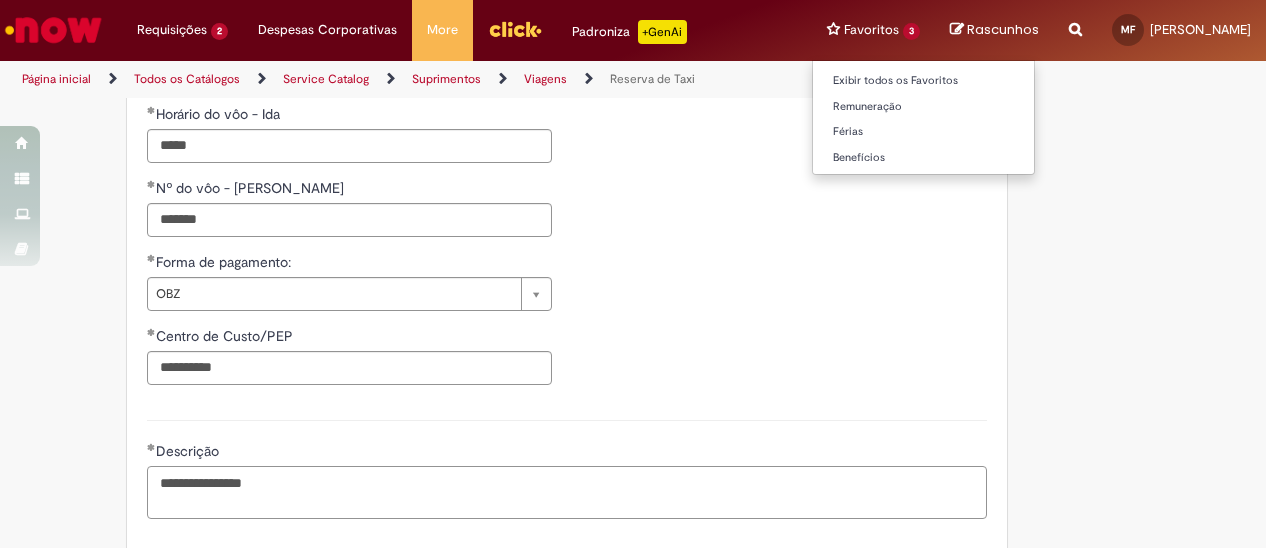 type on "**********" 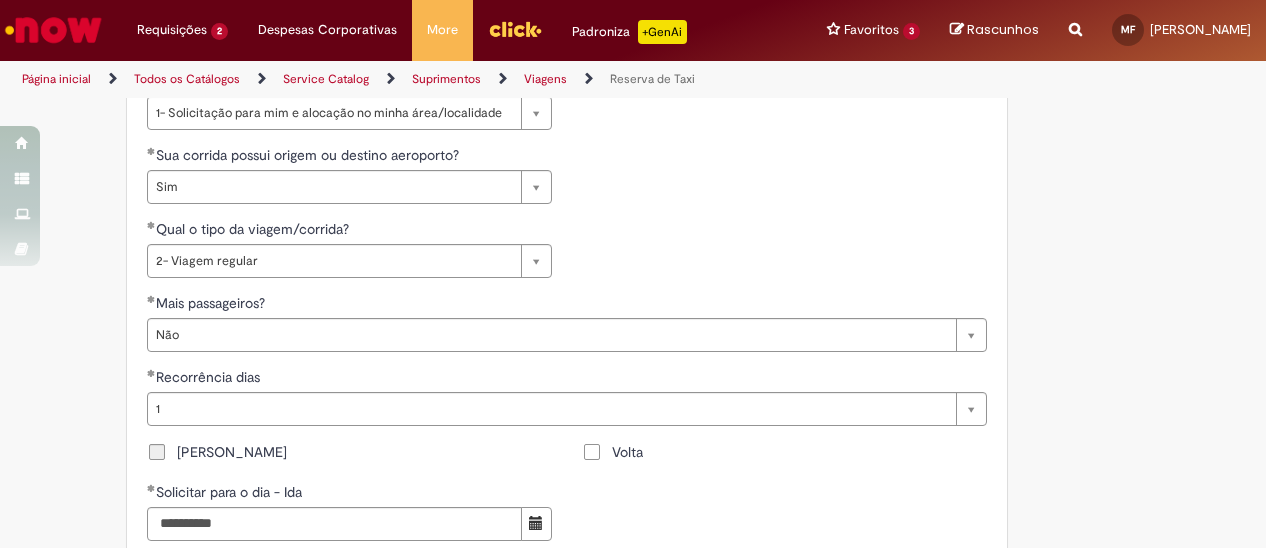 scroll, scrollTop: 930, scrollLeft: 0, axis: vertical 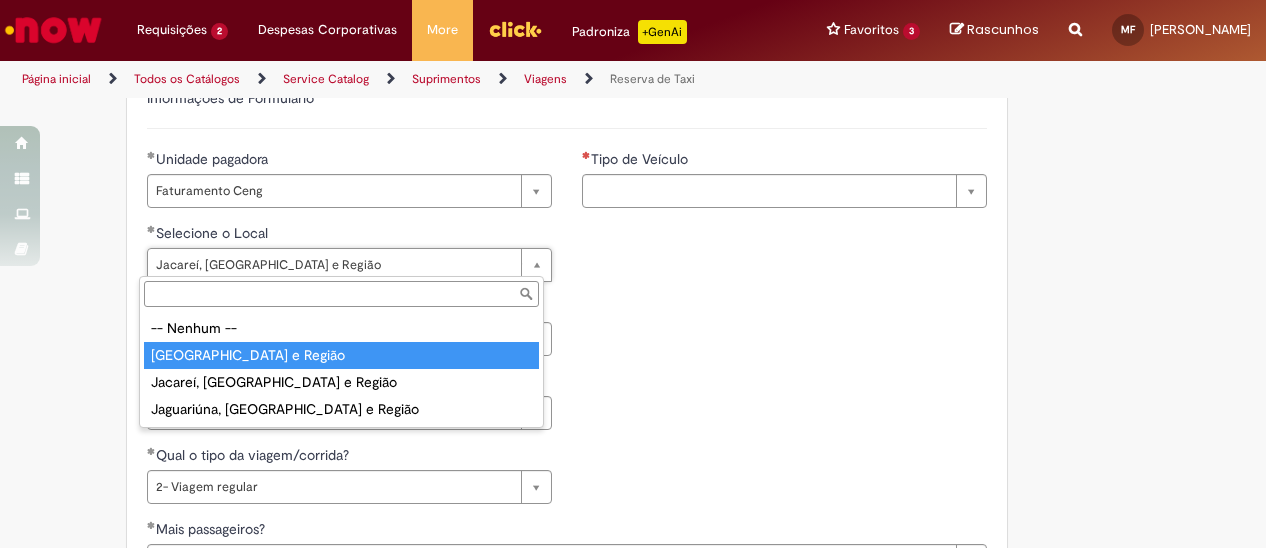 type on "**********" 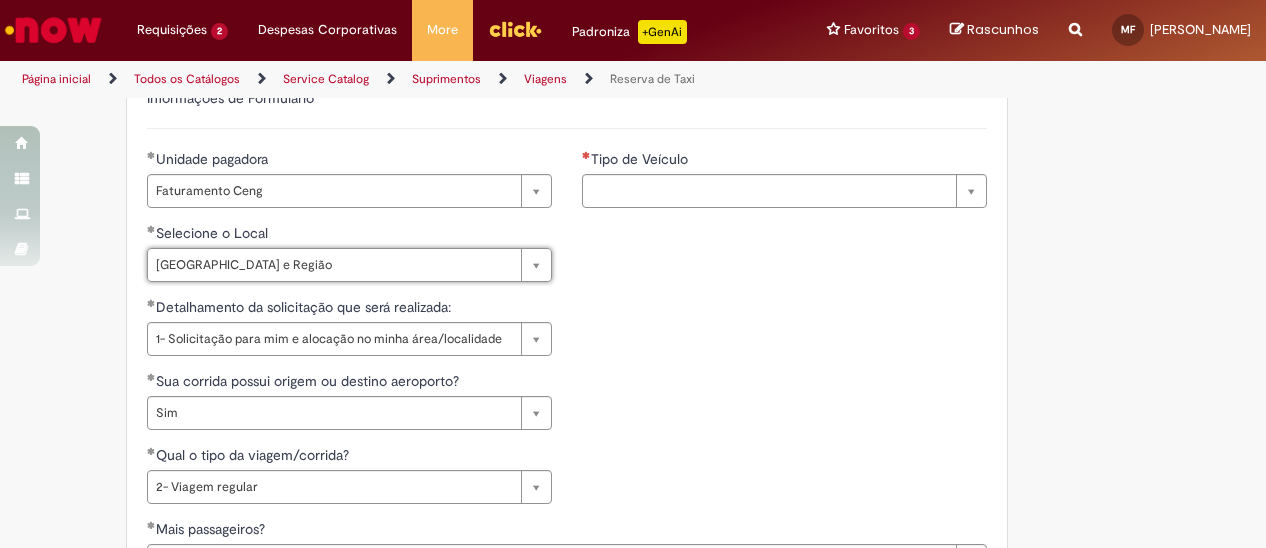 scroll, scrollTop: 0, scrollLeft: 194, axis: horizontal 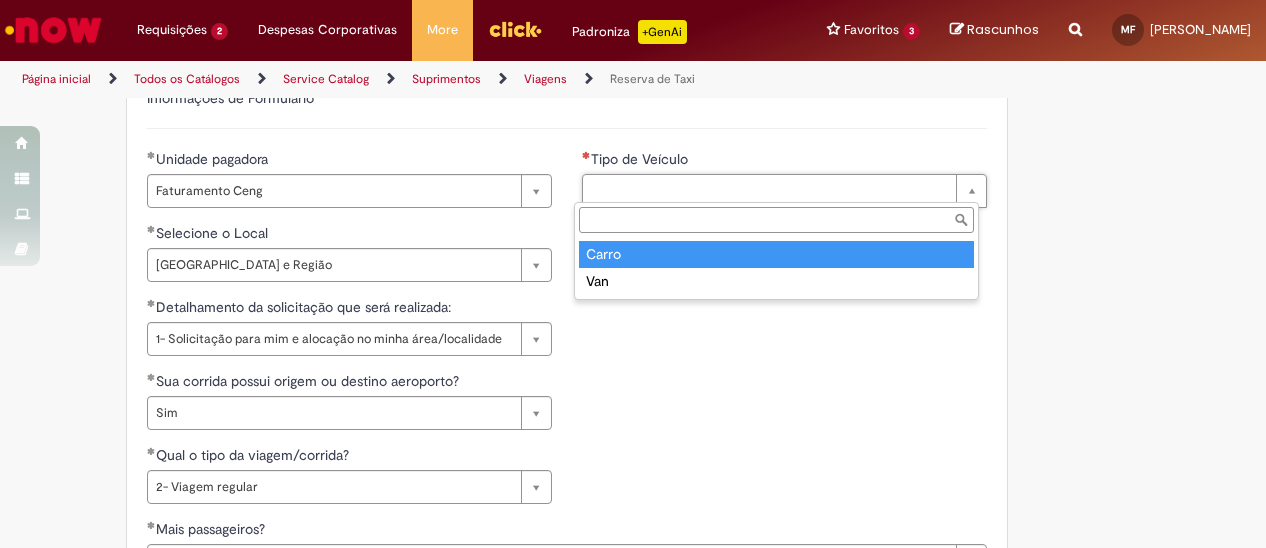 type on "*****" 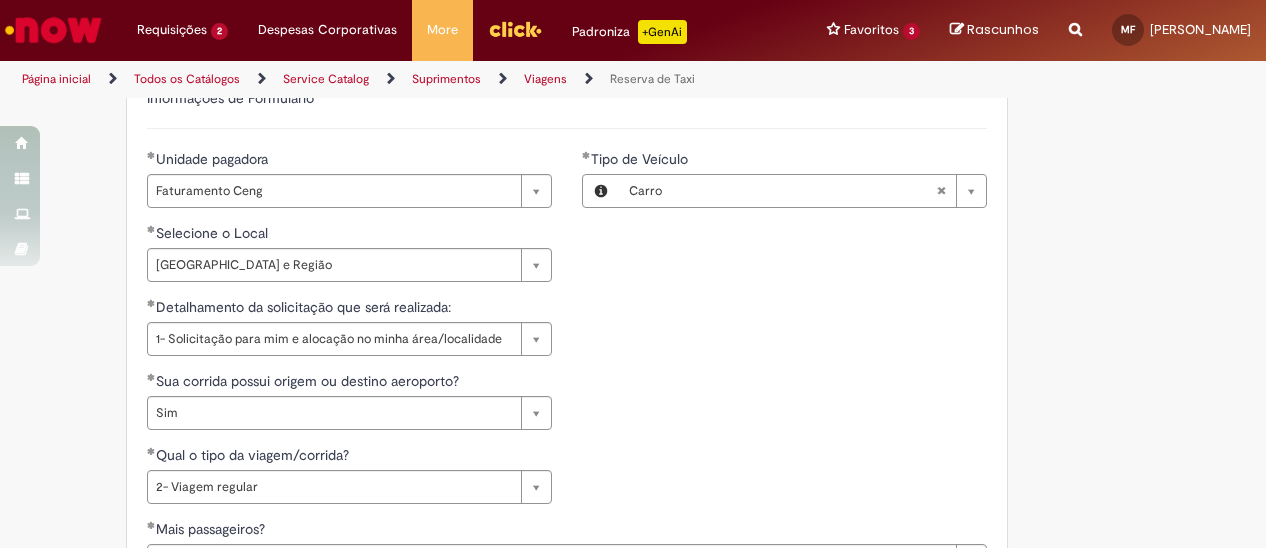 click on "**********" at bounding box center (567, 297) 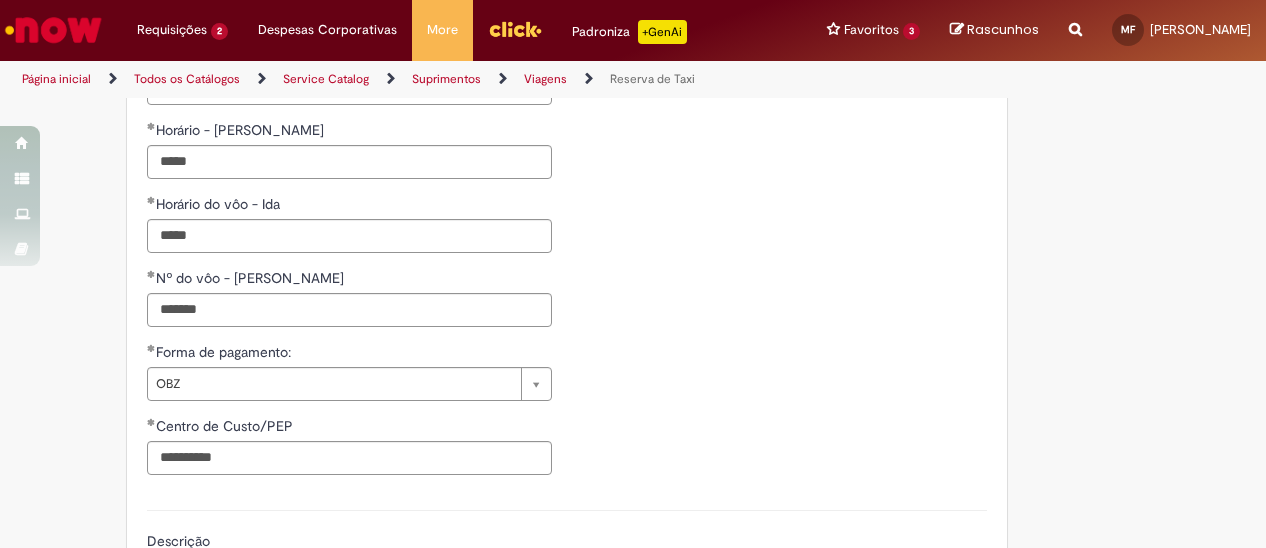 scroll, scrollTop: 1930, scrollLeft: 0, axis: vertical 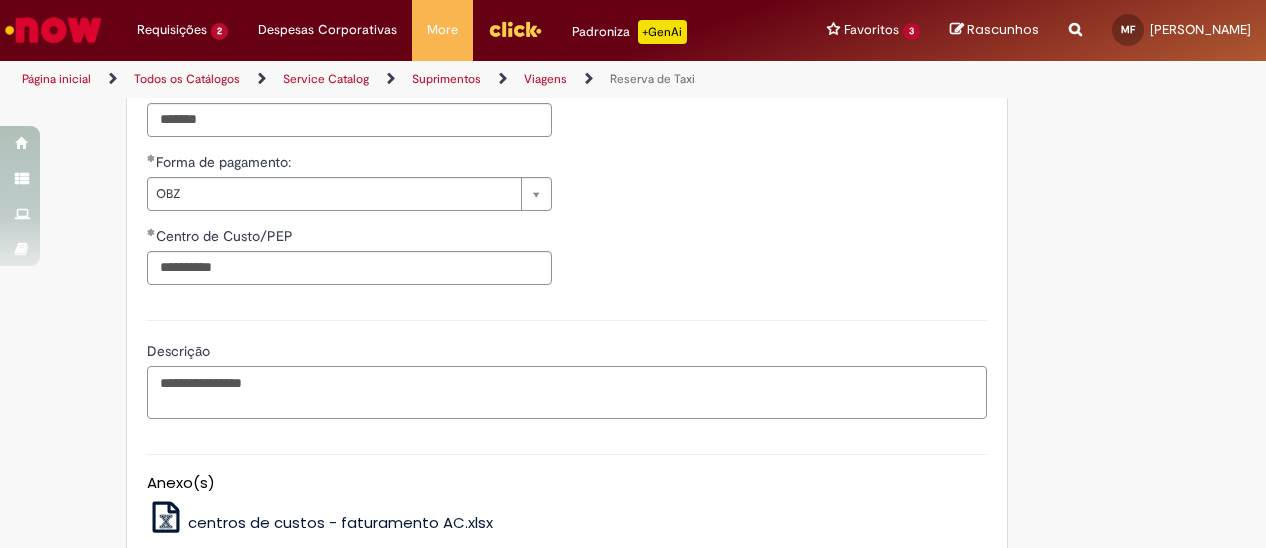 click on "**********" at bounding box center (567, 392) 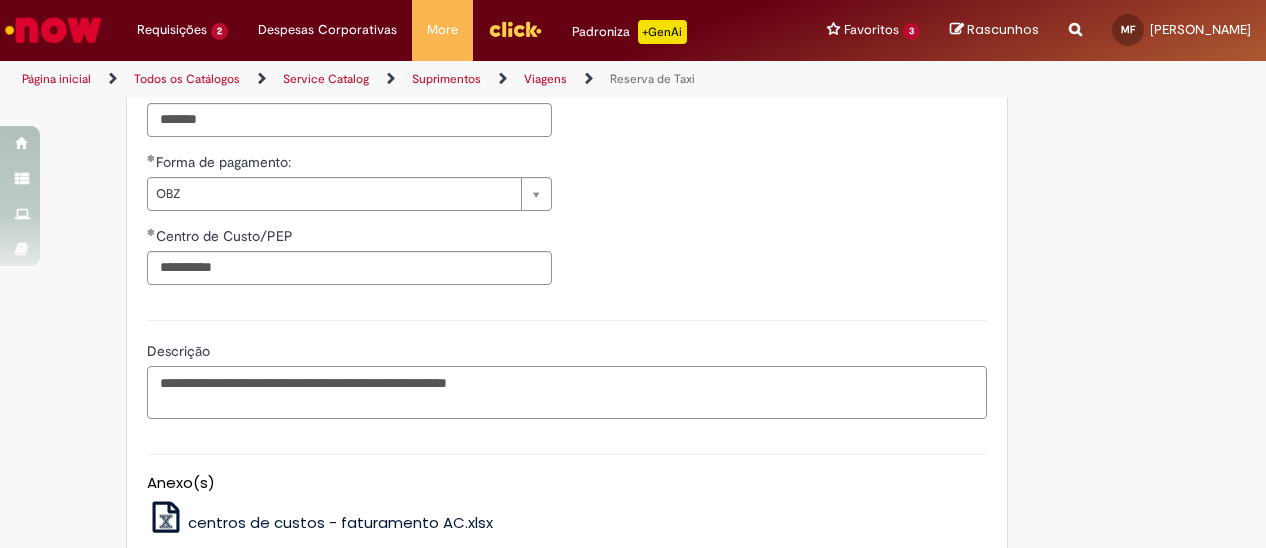 click on "**********" at bounding box center (567, 392) 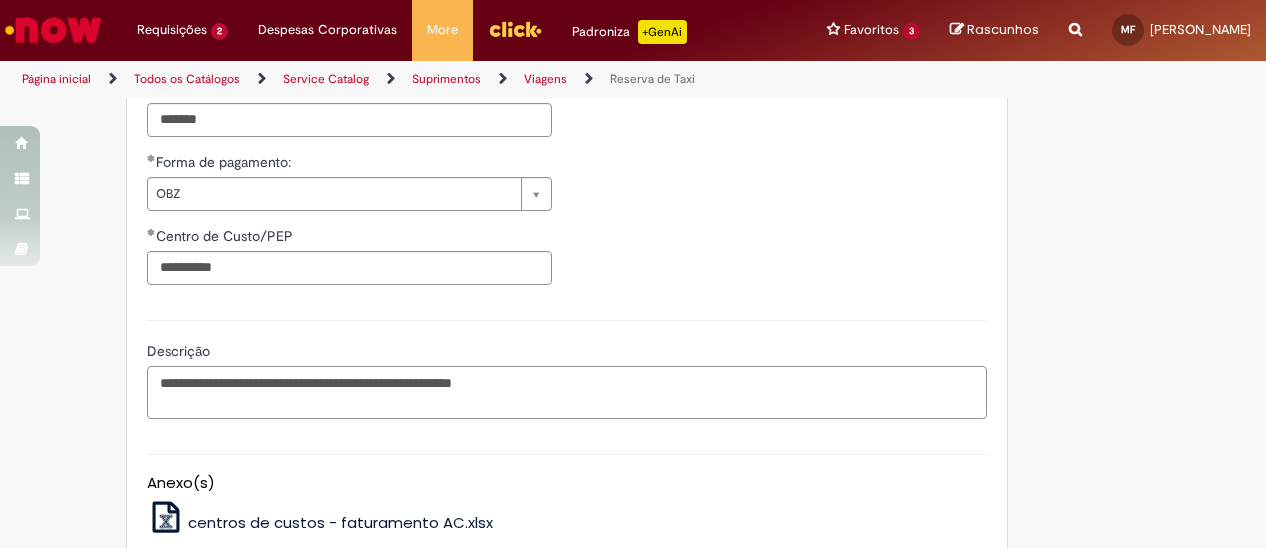 type on "**********" 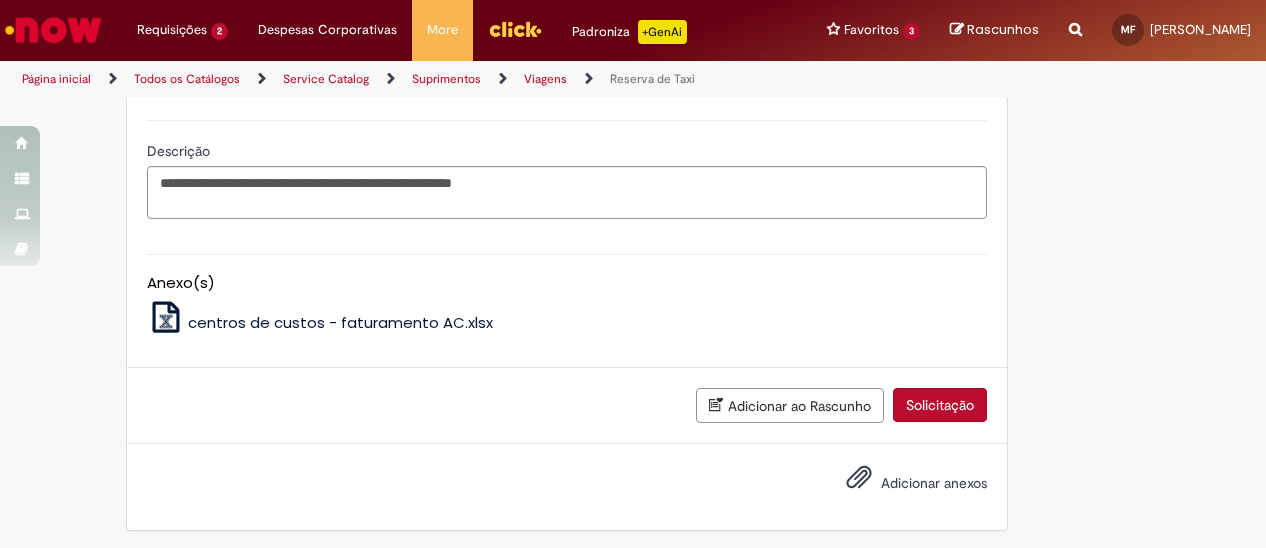 click on "Solicitação" at bounding box center (940, 405) 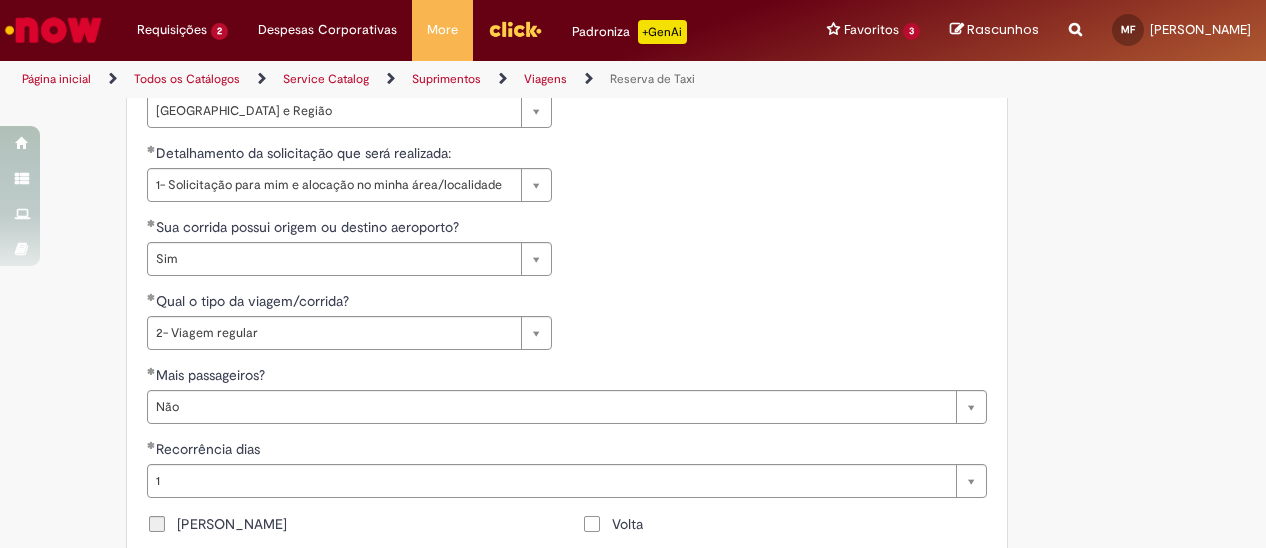 scroll, scrollTop: 984, scrollLeft: 0, axis: vertical 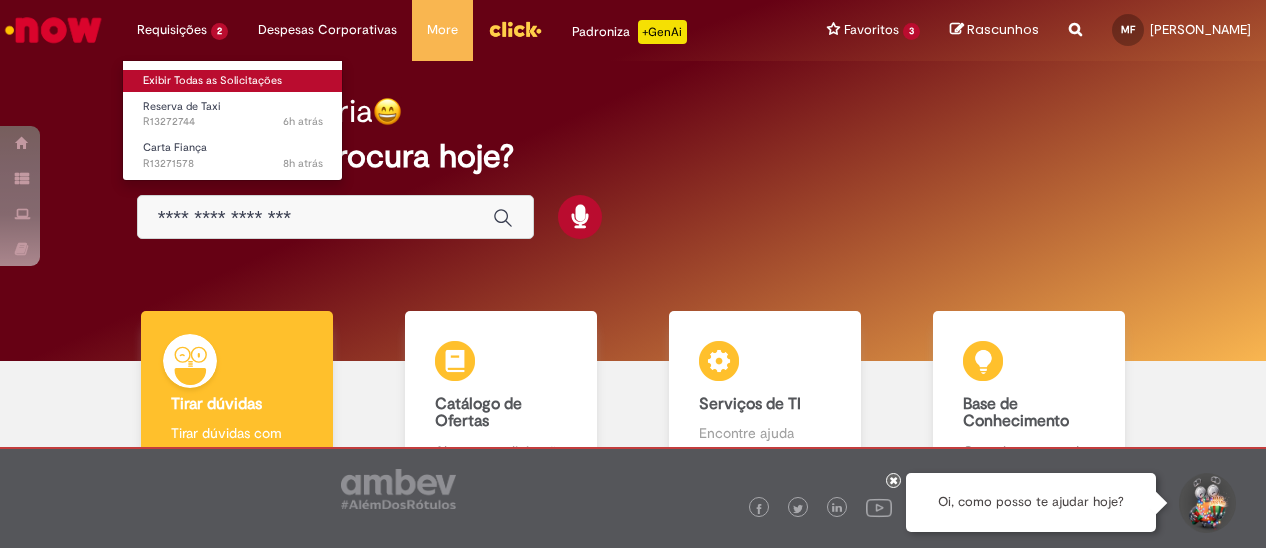 click on "Exibir Todas as Solicitações" at bounding box center [233, 81] 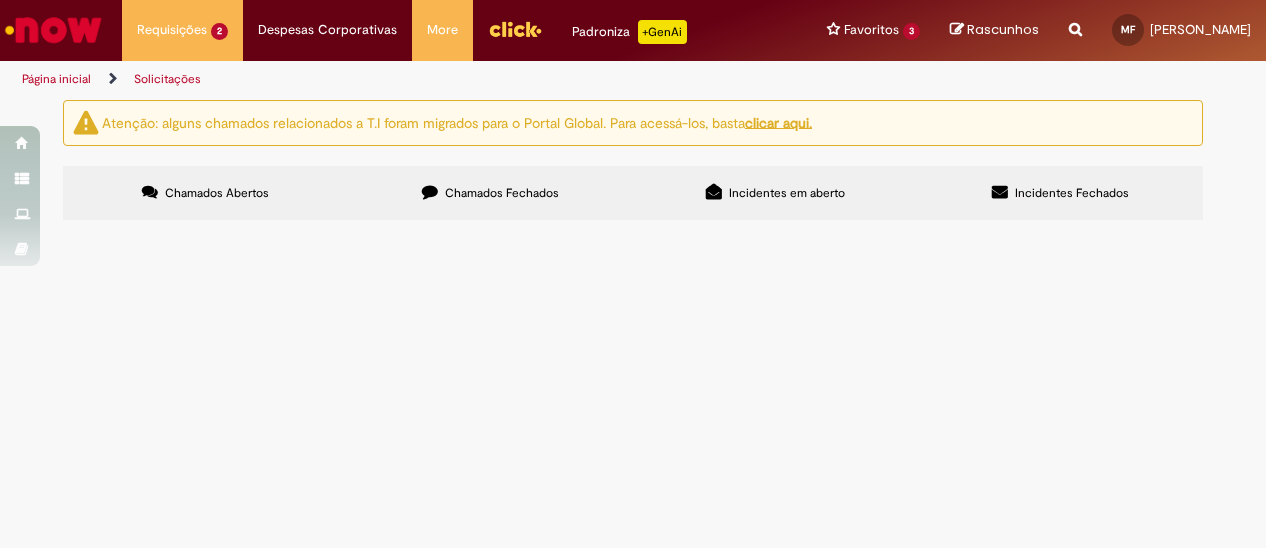 click on "Volta Aeroporto Guarulhos - SJC Rua Ruivo 155, apto 156. Data 18/07/2025 as 18:15 hs" at bounding box center [0, 0] 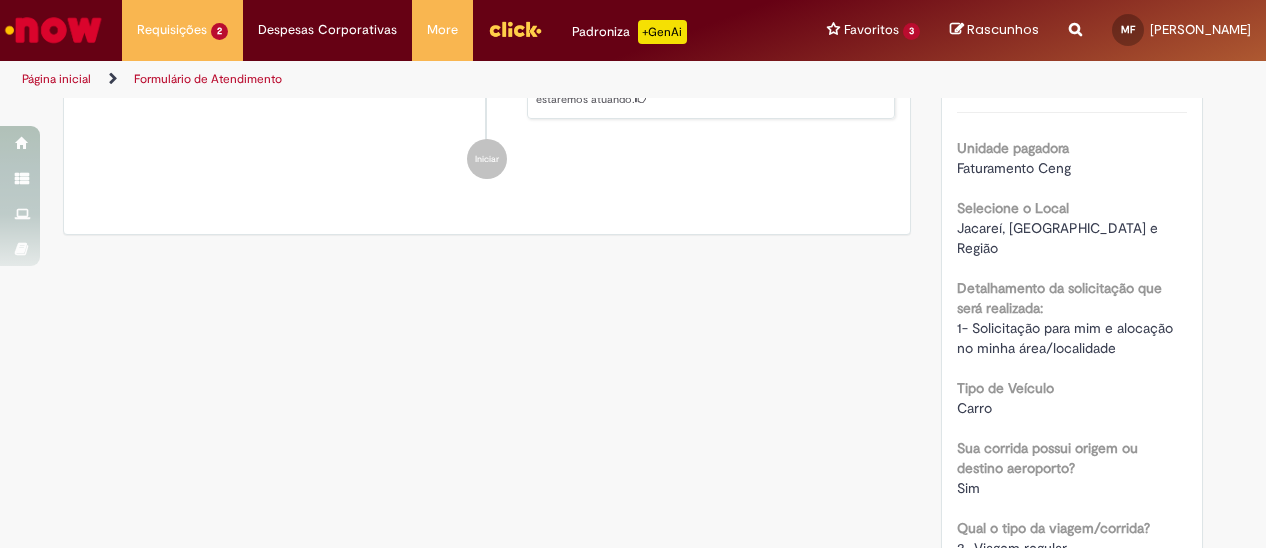 scroll, scrollTop: 500, scrollLeft: 0, axis: vertical 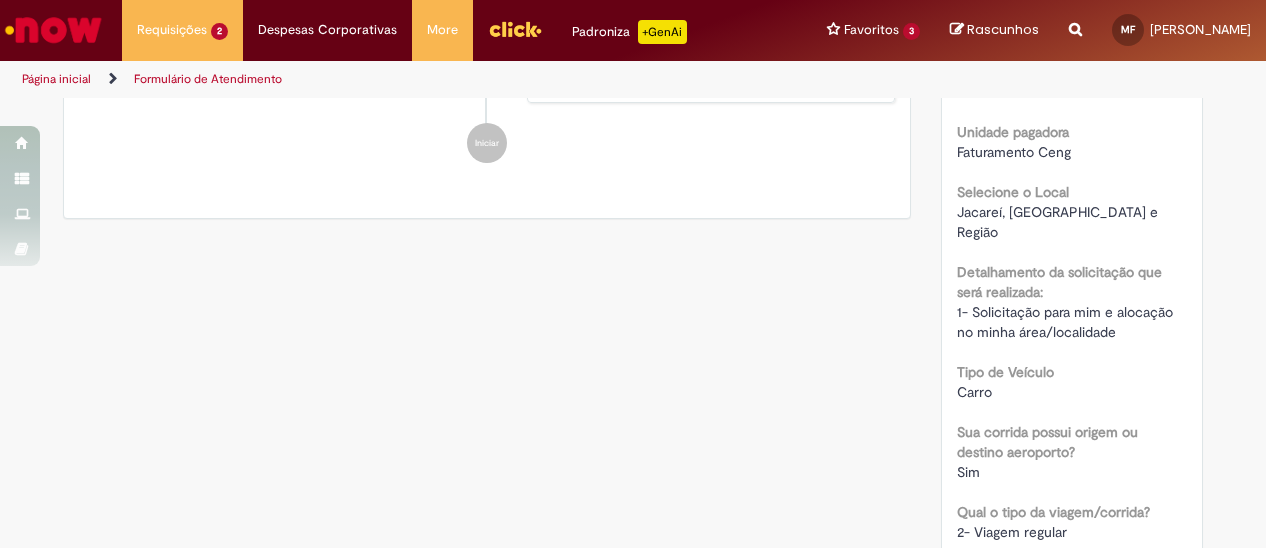 drag, startPoint x: 1000, startPoint y: 230, endPoint x: 1002, endPoint y: 250, distance: 20.09975 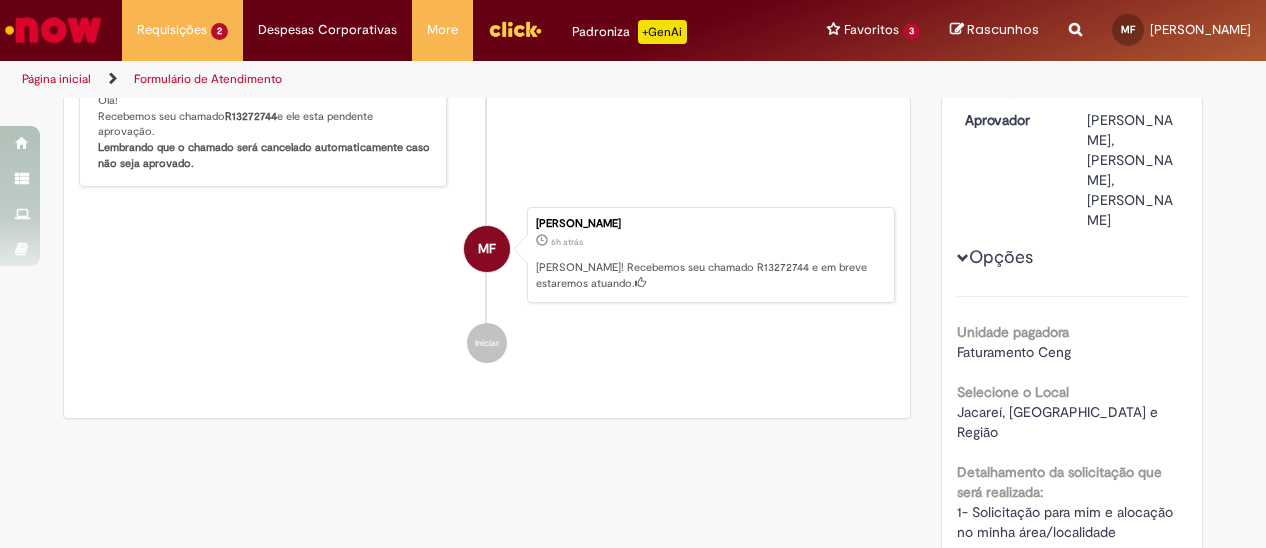 scroll, scrollTop: 400, scrollLeft: 0, axis: vertical 